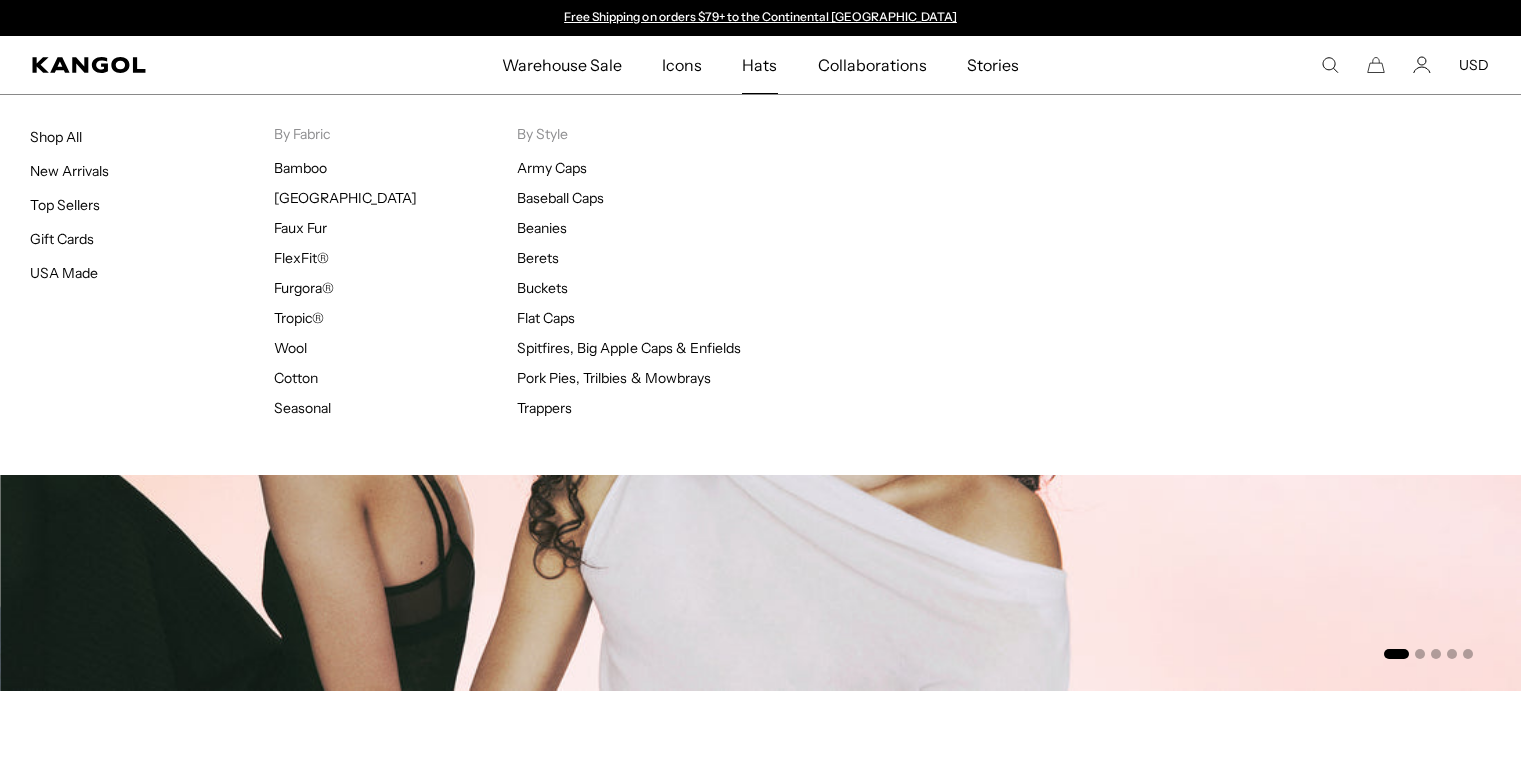 scroll, scrollTop: 0, scrollLeft: 0, axis: both 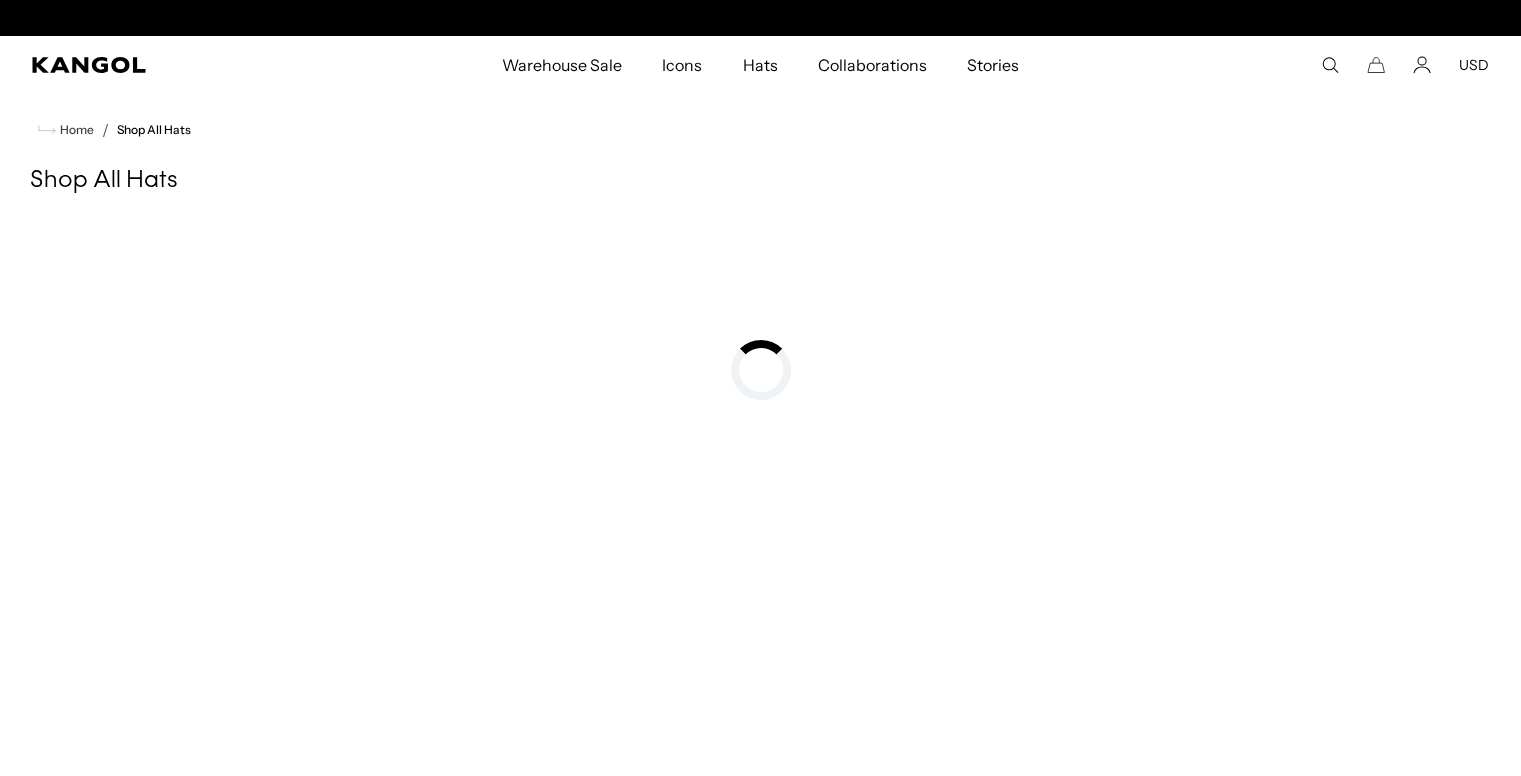 click 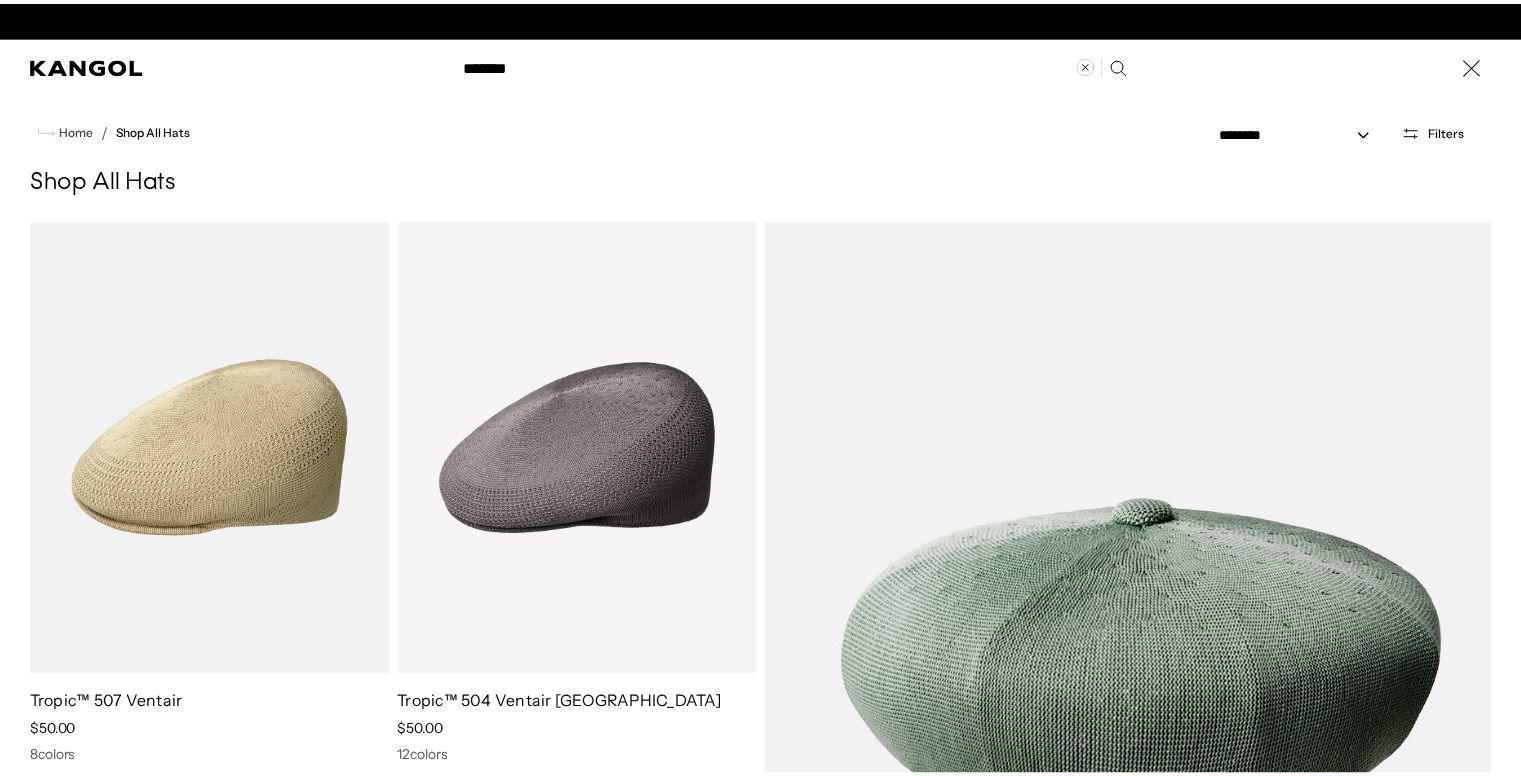 scroll, scrollTop: 0, scrollLeft: 0, axis: both 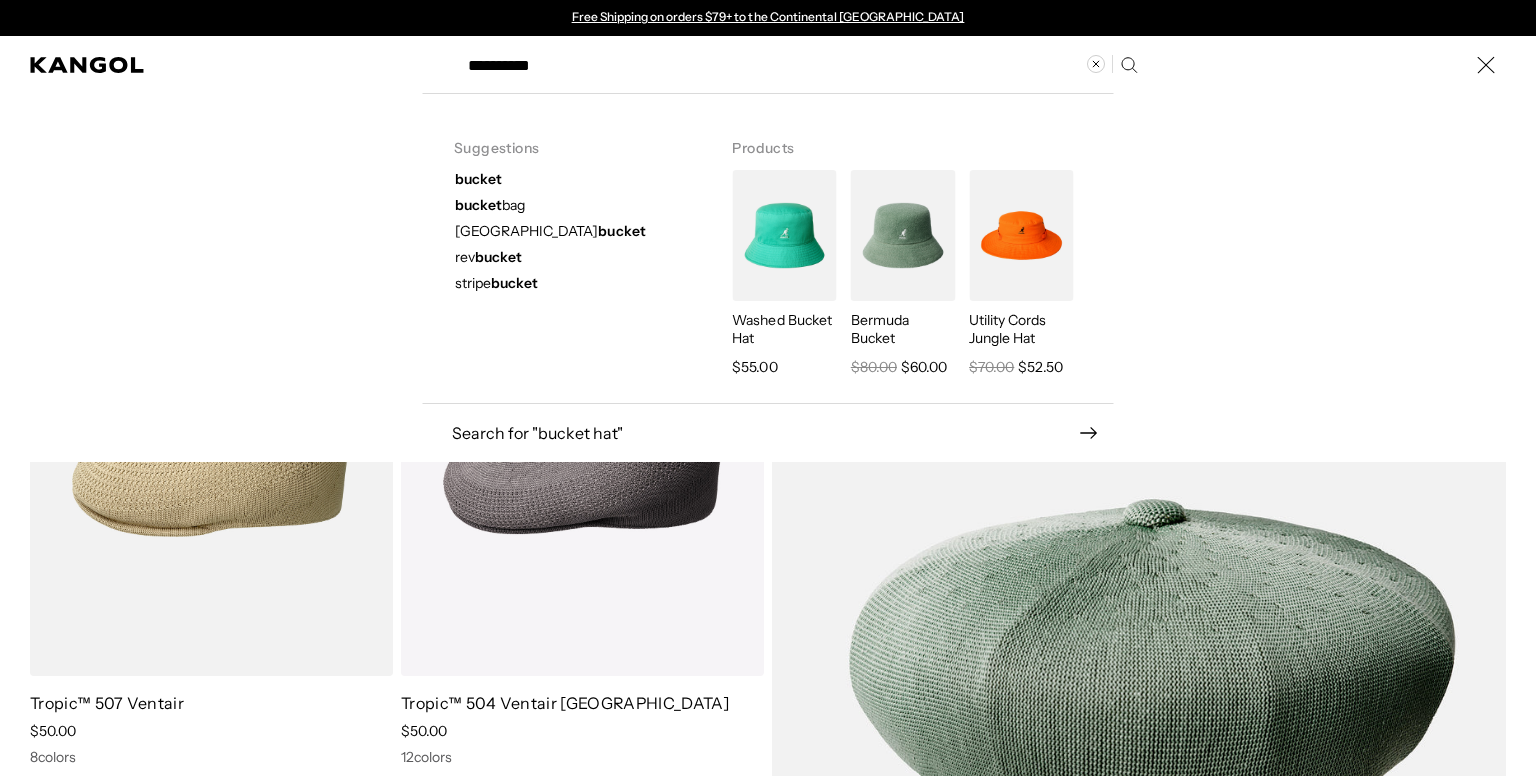 type on "**********" 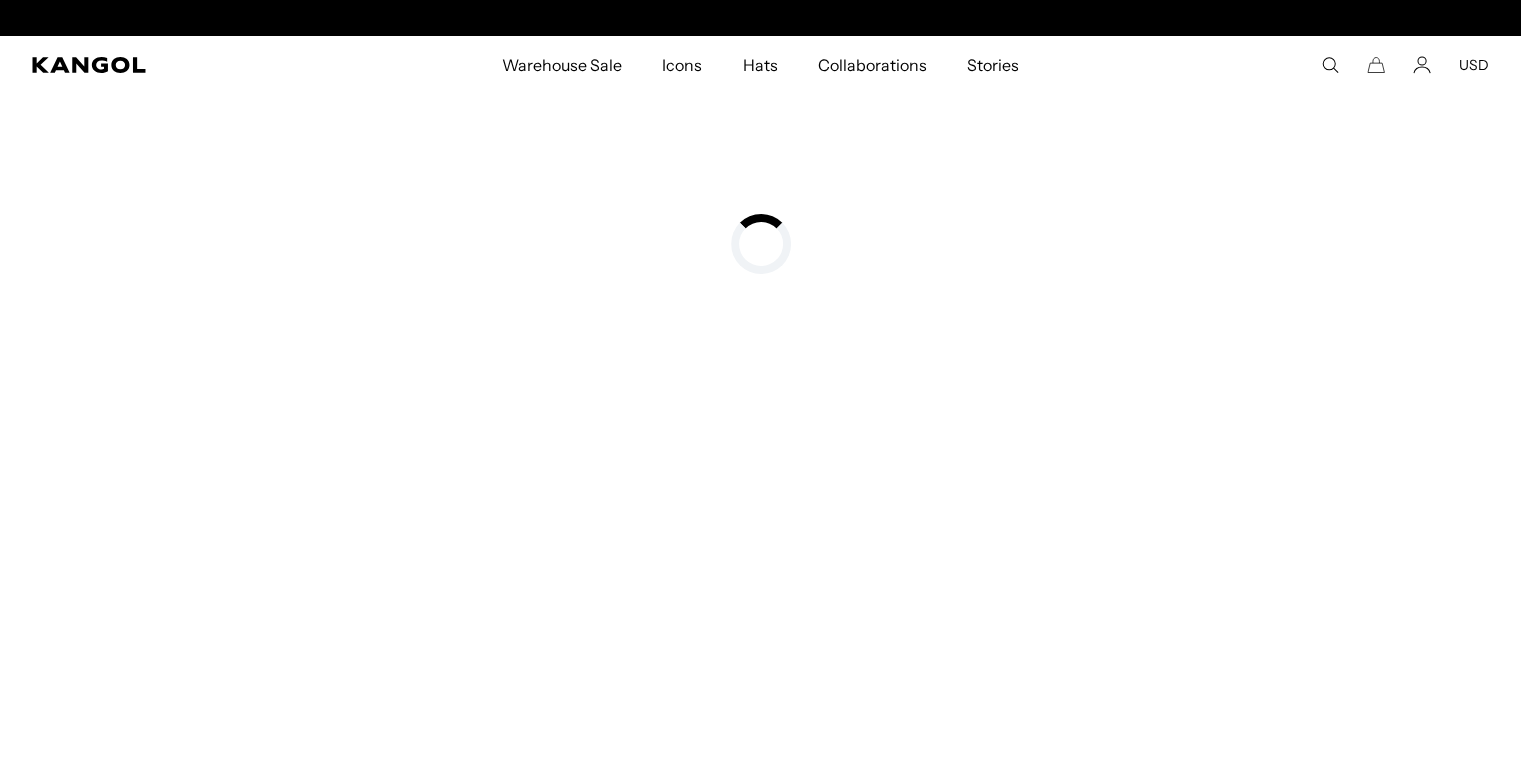 scroll, scrollTop: 0, scrollLeft: 412, axis: horizontal 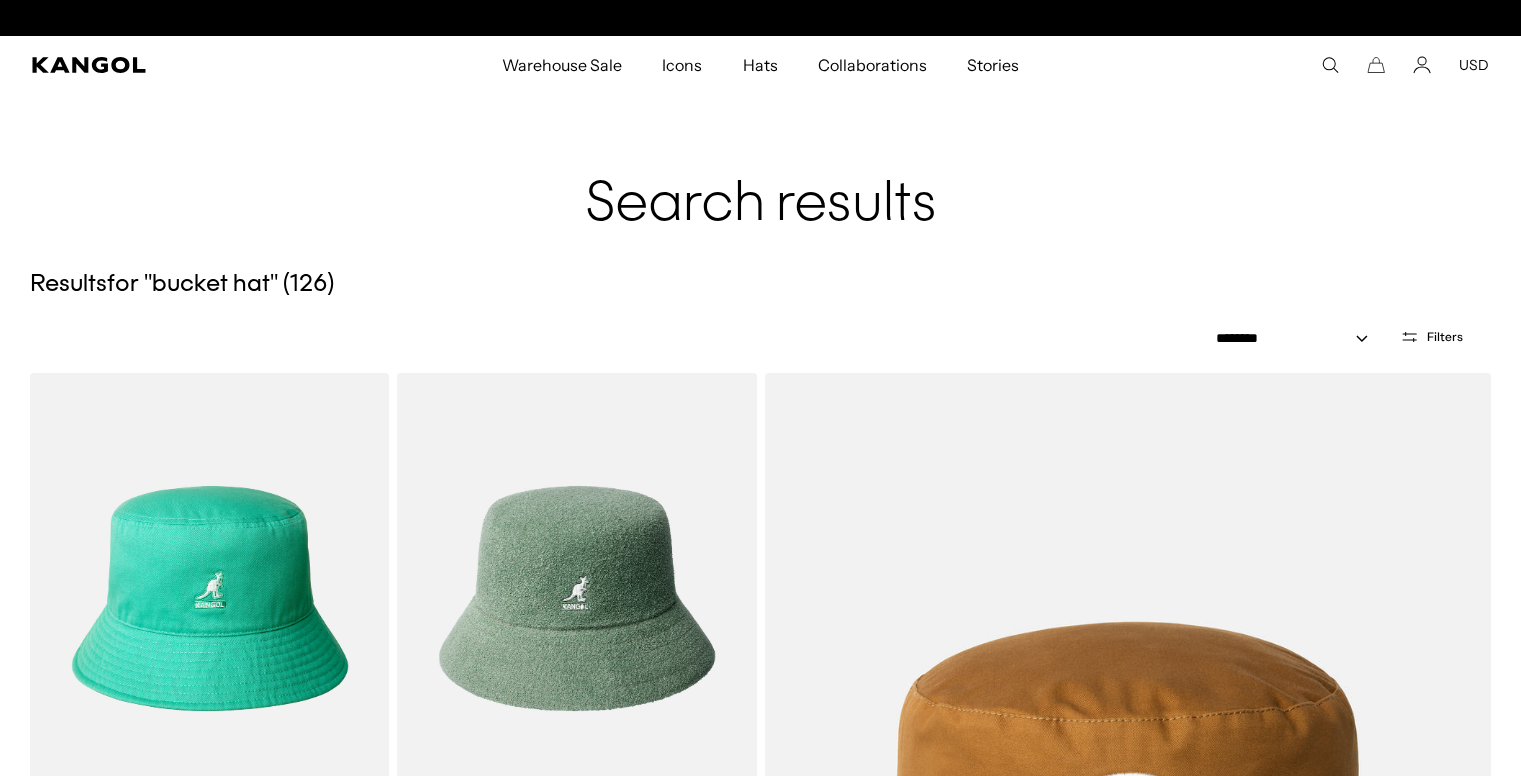 click 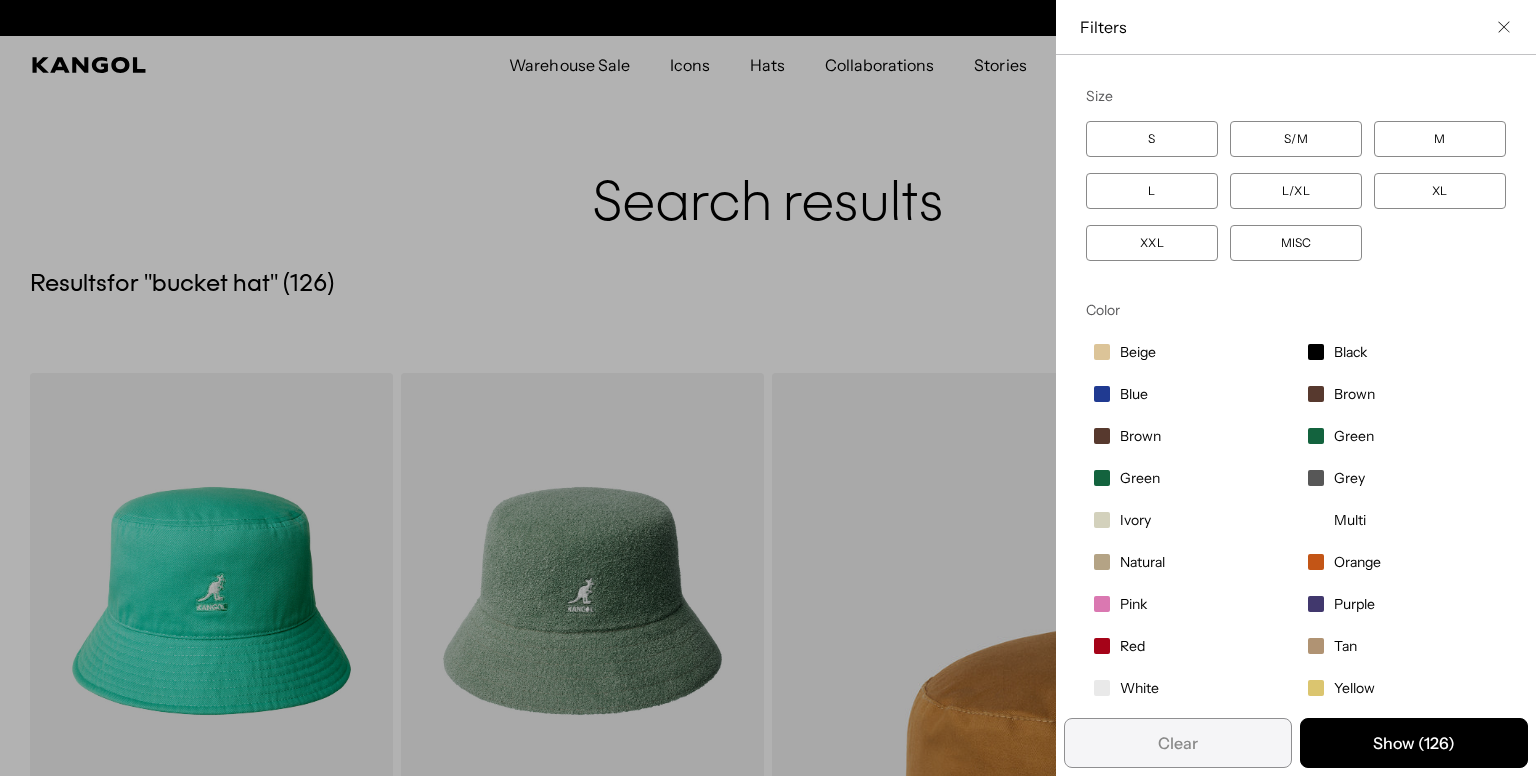 scroll, scrollTop: 0, scrollLeft: 0, axis: both 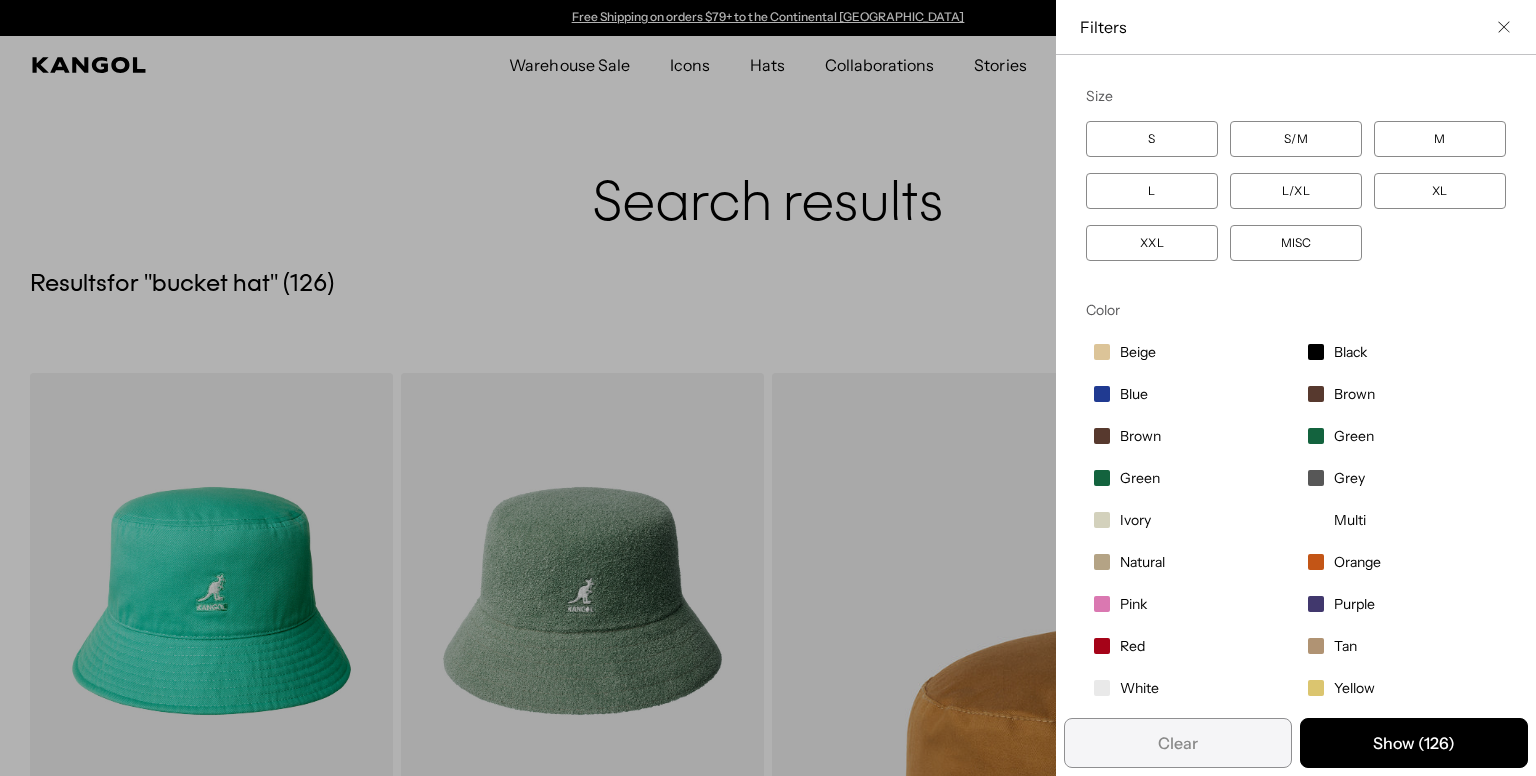 click on "L" at bounding box center [1152, 191] 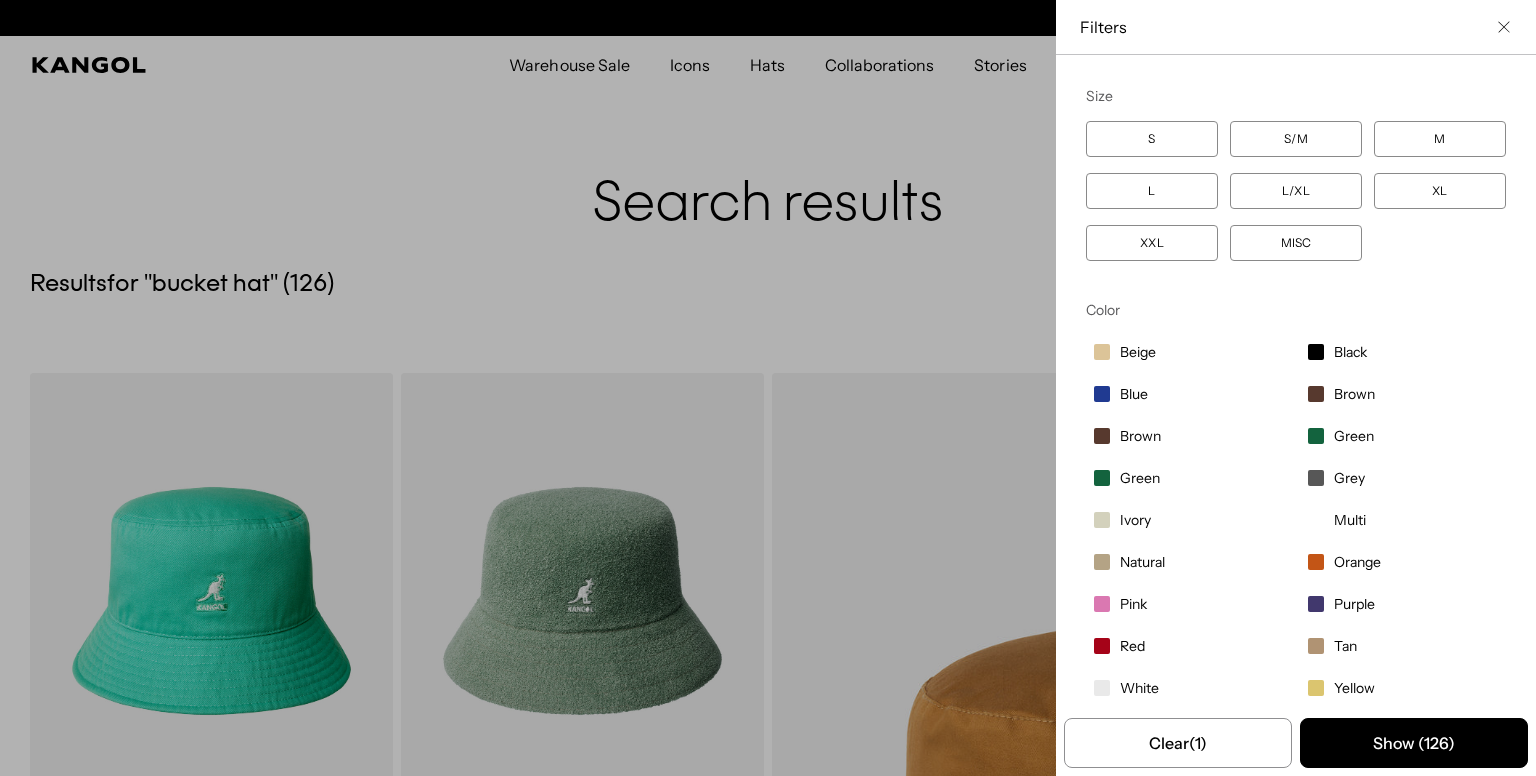 scroll, scrollTop: 0, scrollLeft: 412, axis: horizontal 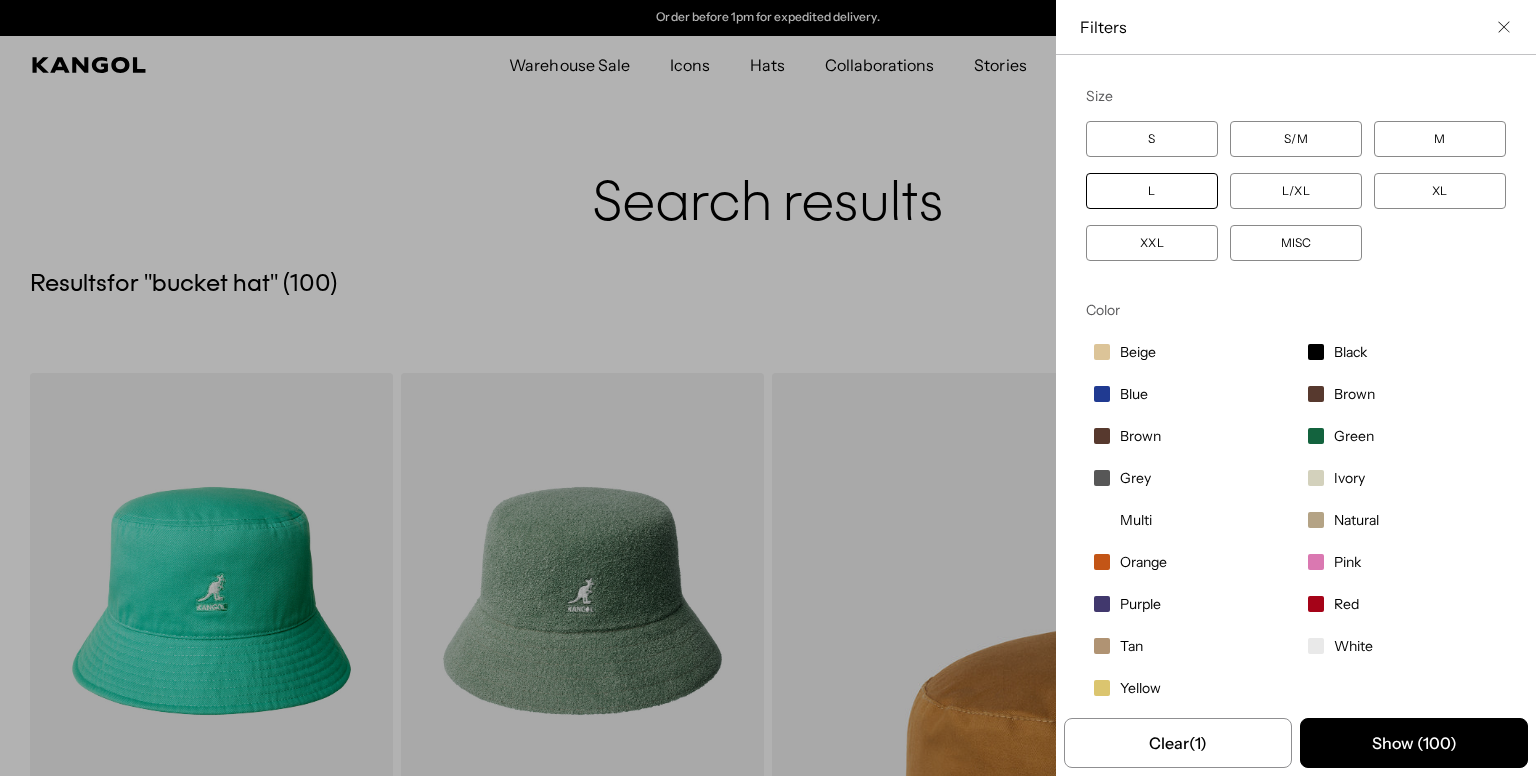 click on "L" at bounding box center [1152, 191] 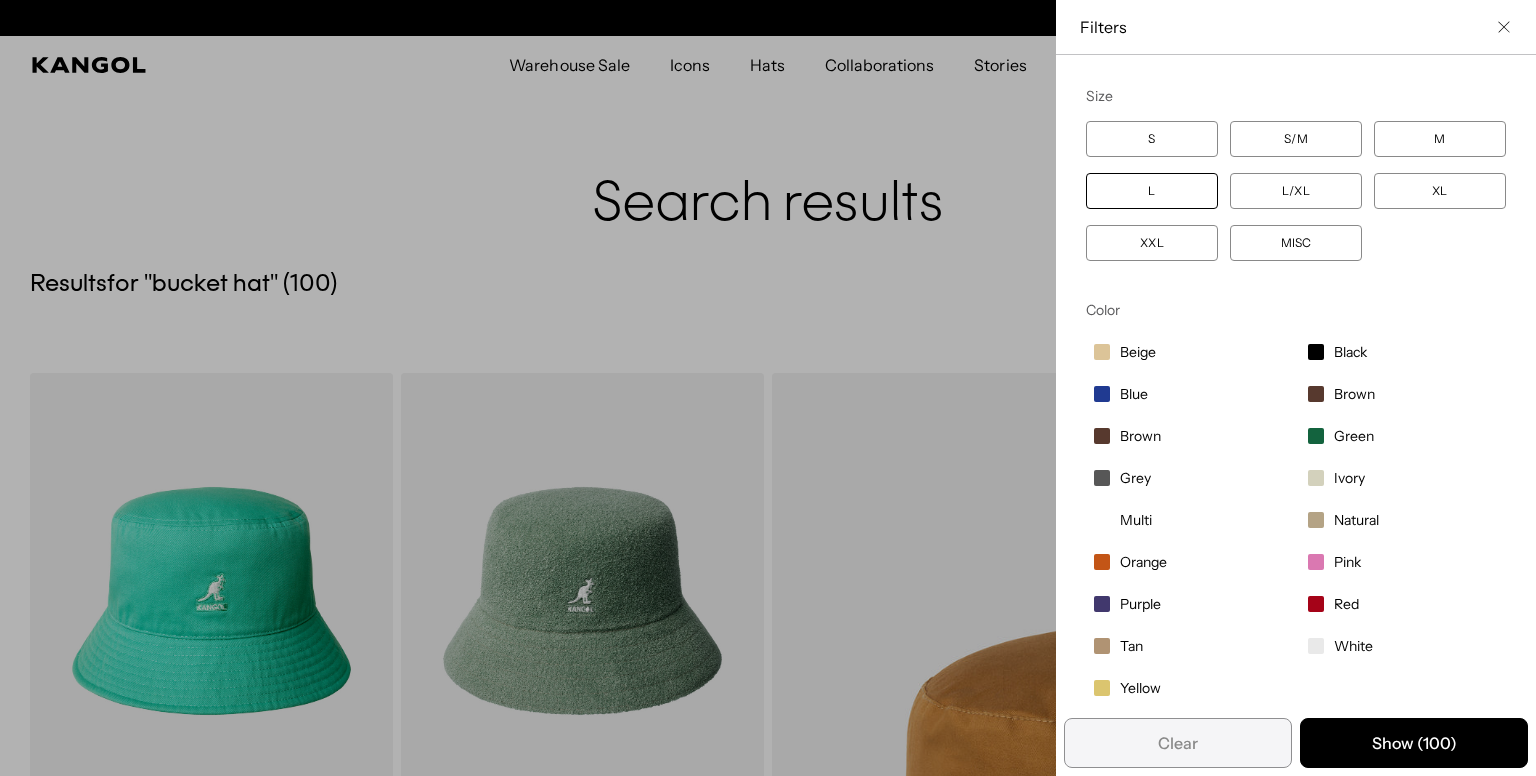 scroll, scrollTop: 0, scrollLeft: 0, axis: both 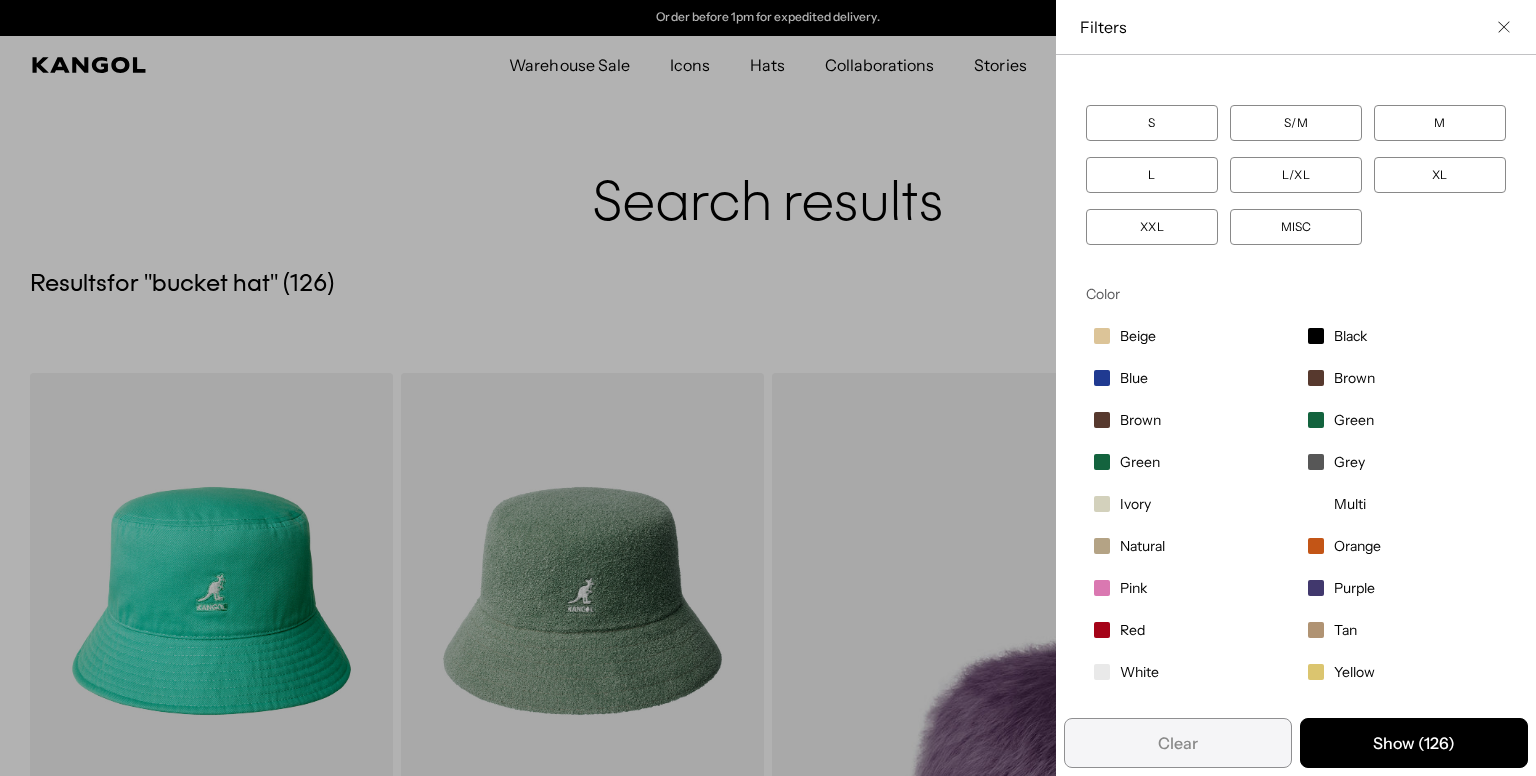 click on "L" at bounding box center [1152, 175] 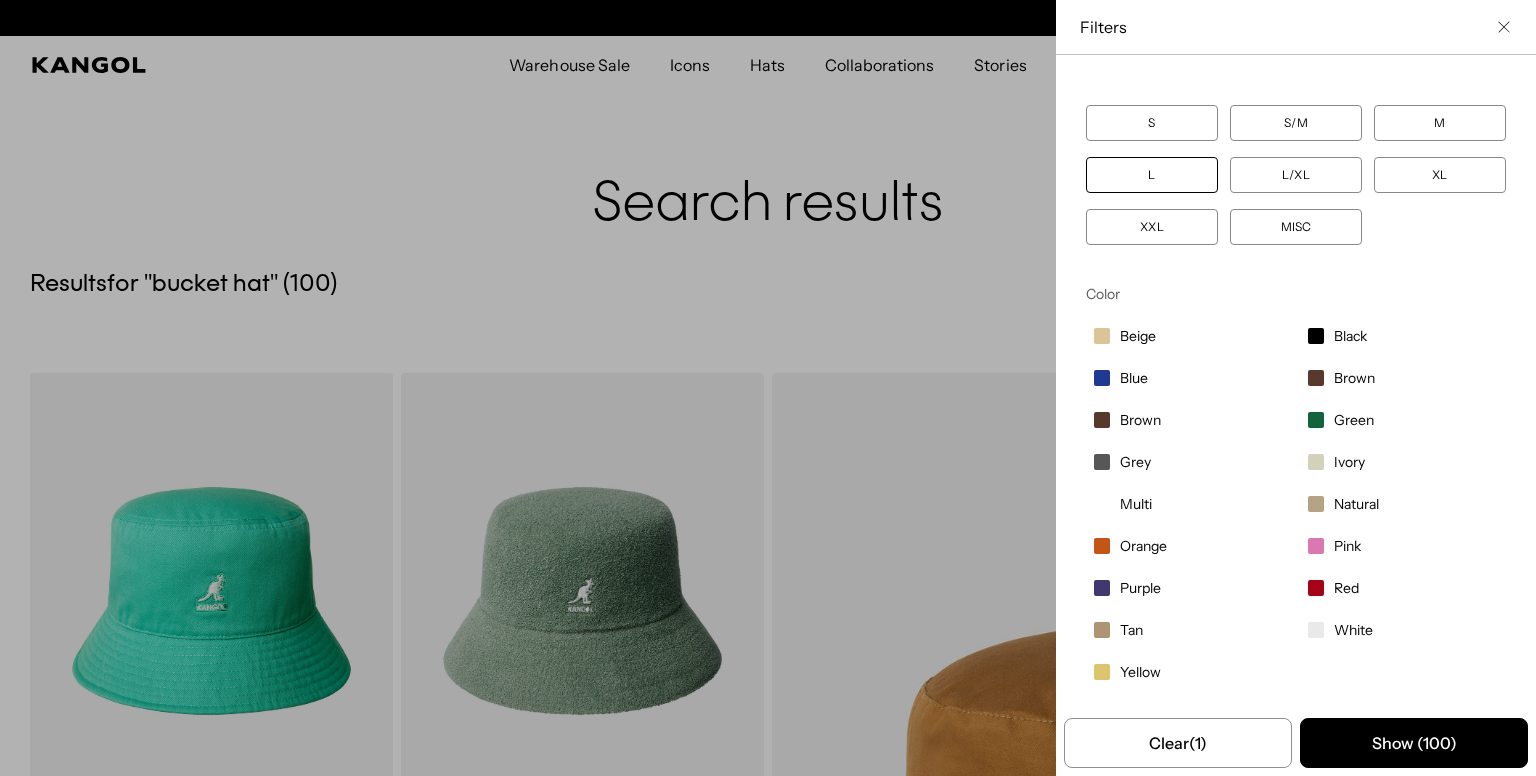 scroll, scrollTop: 0, scrollLeft: 412, axis: horizontal 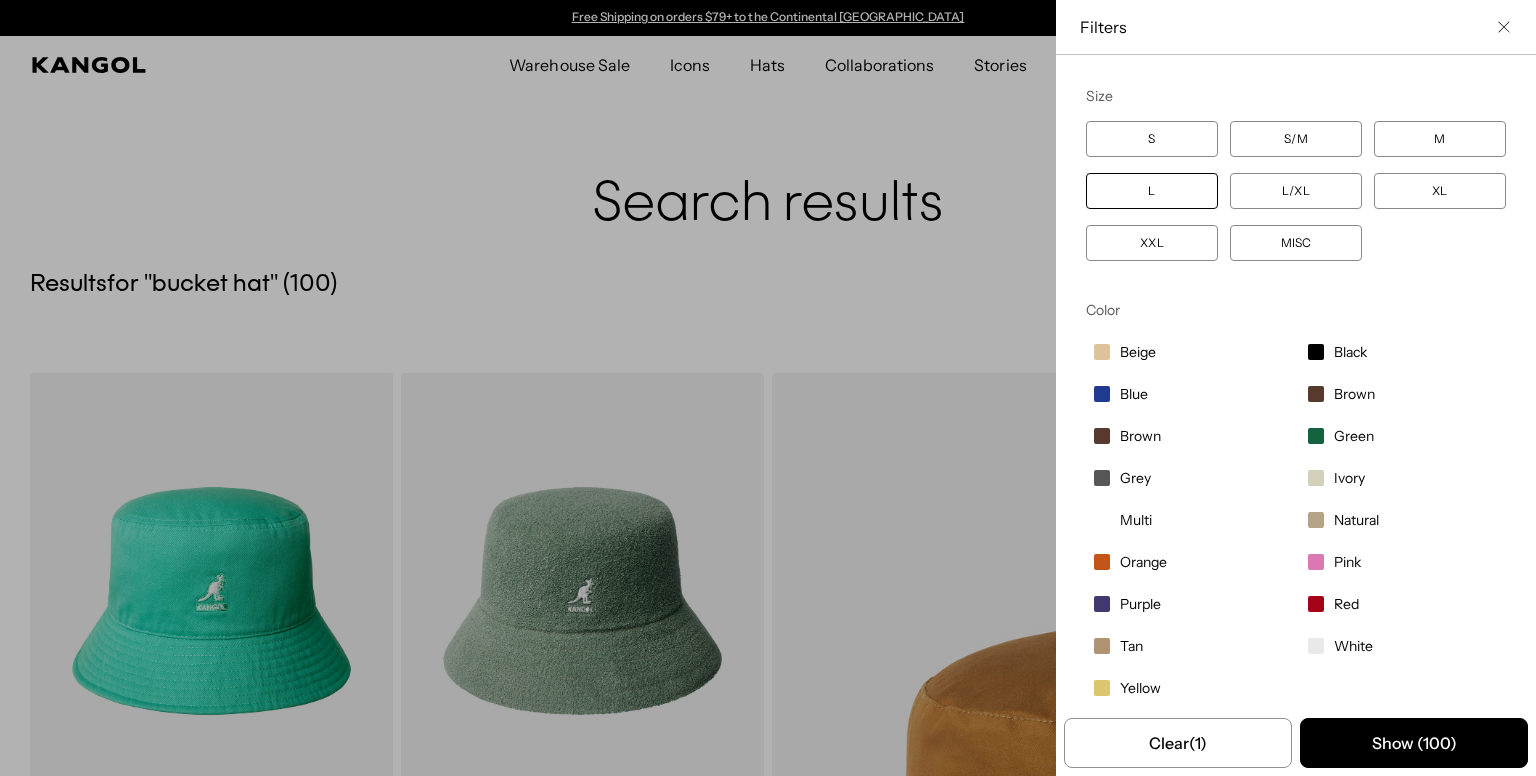 click at bounding box center [768, 388] 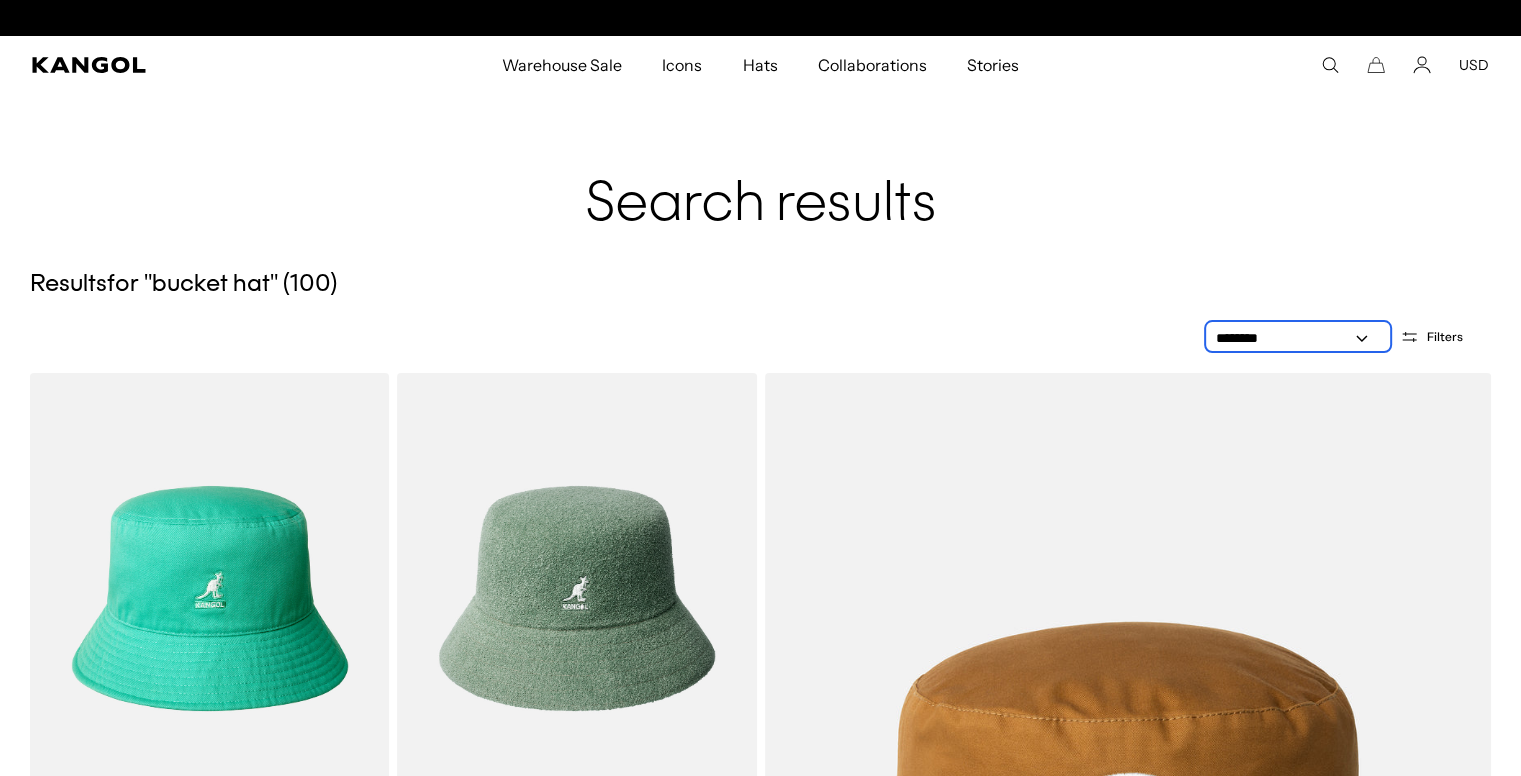 click on "**********" at bounding box center (1298, 338) 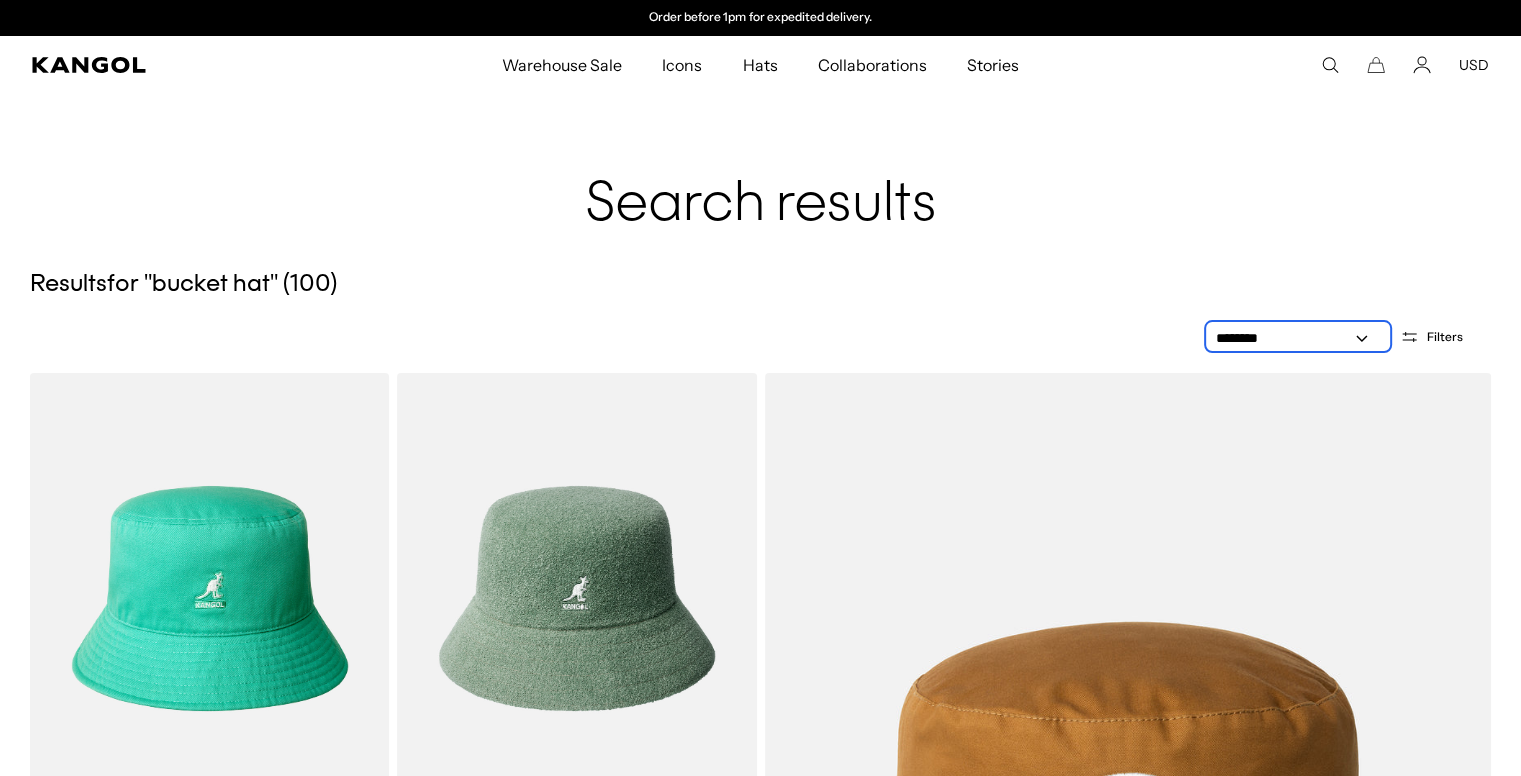 select on "*****" 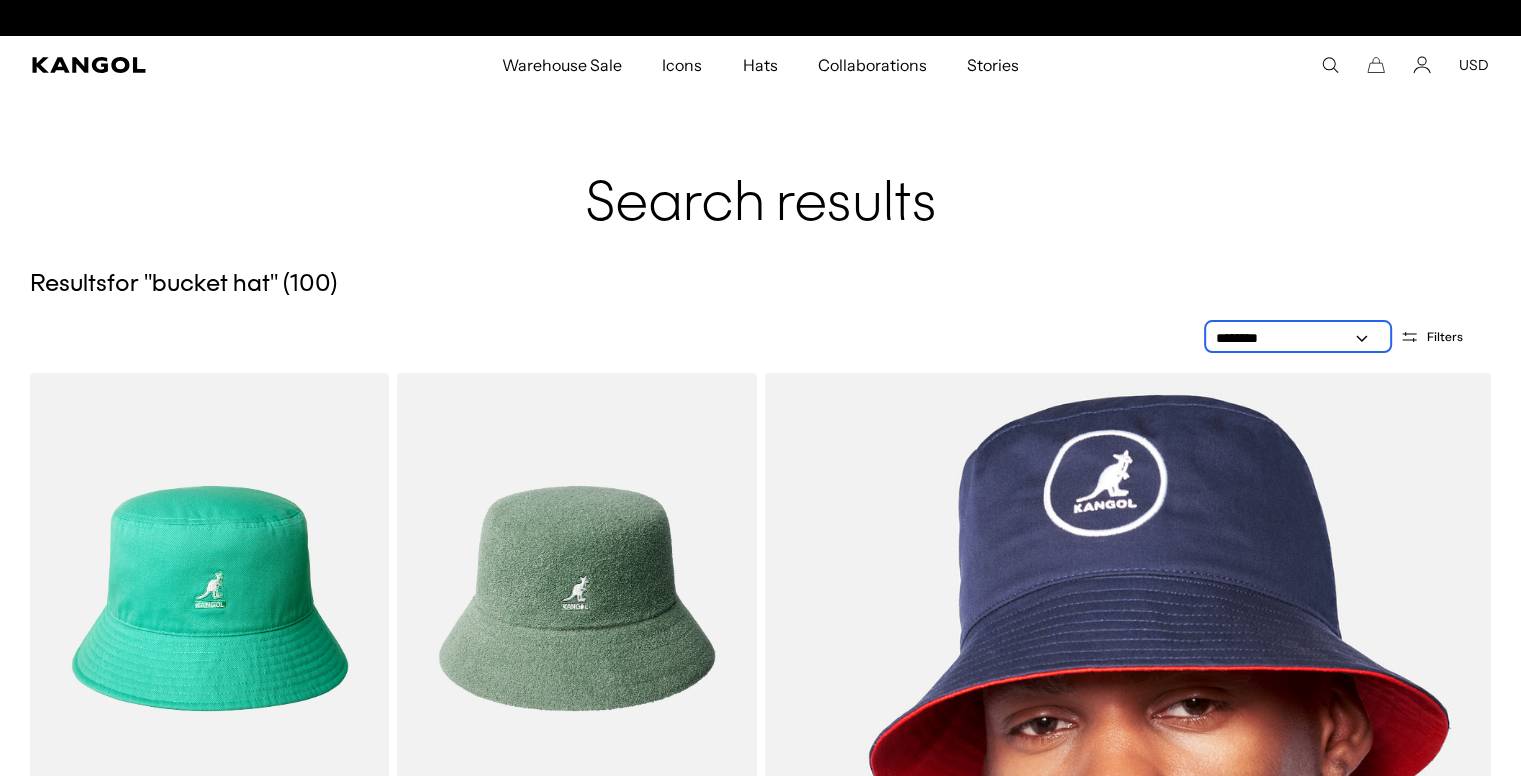 scroll 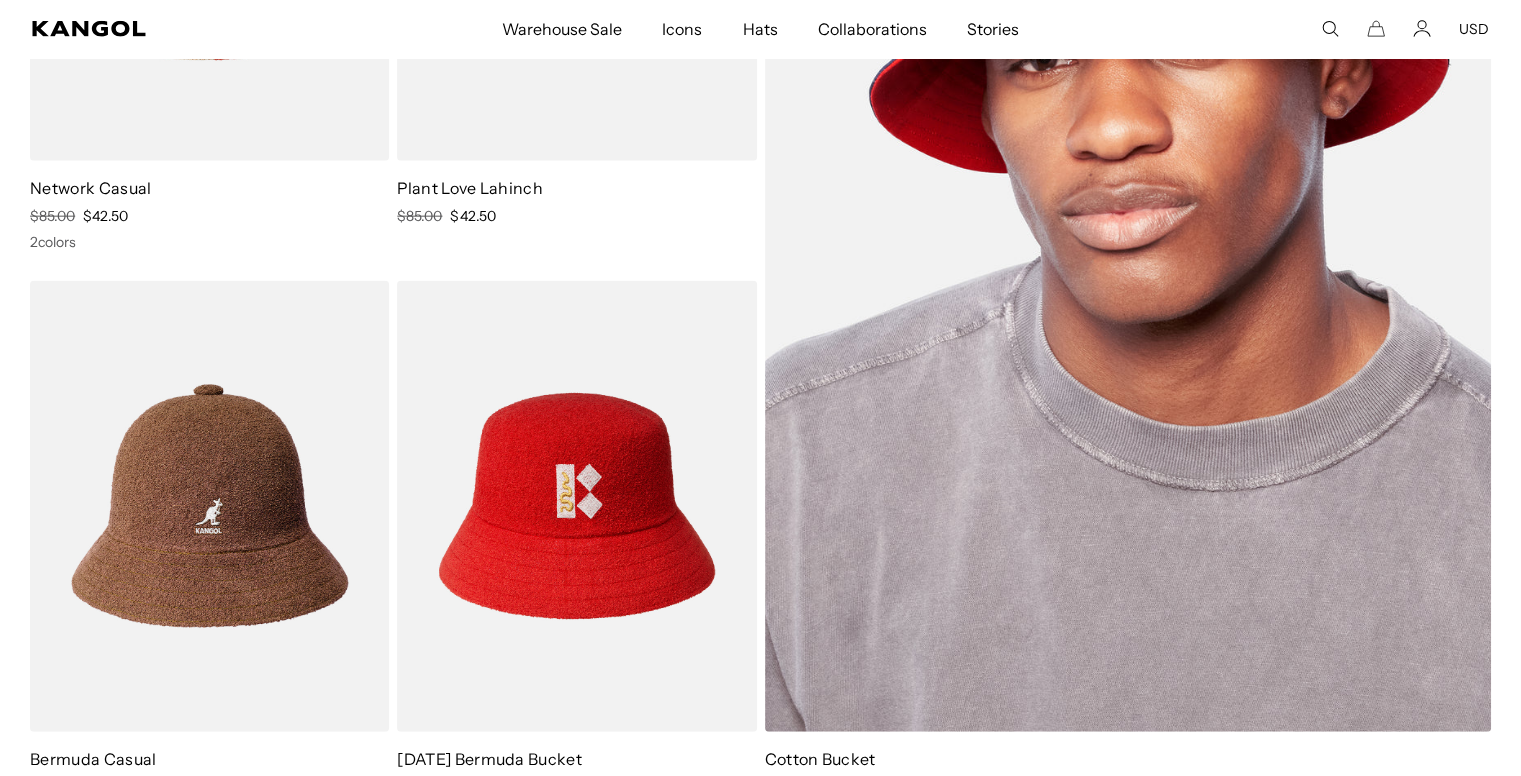 click at bounding box center (1128, 221) 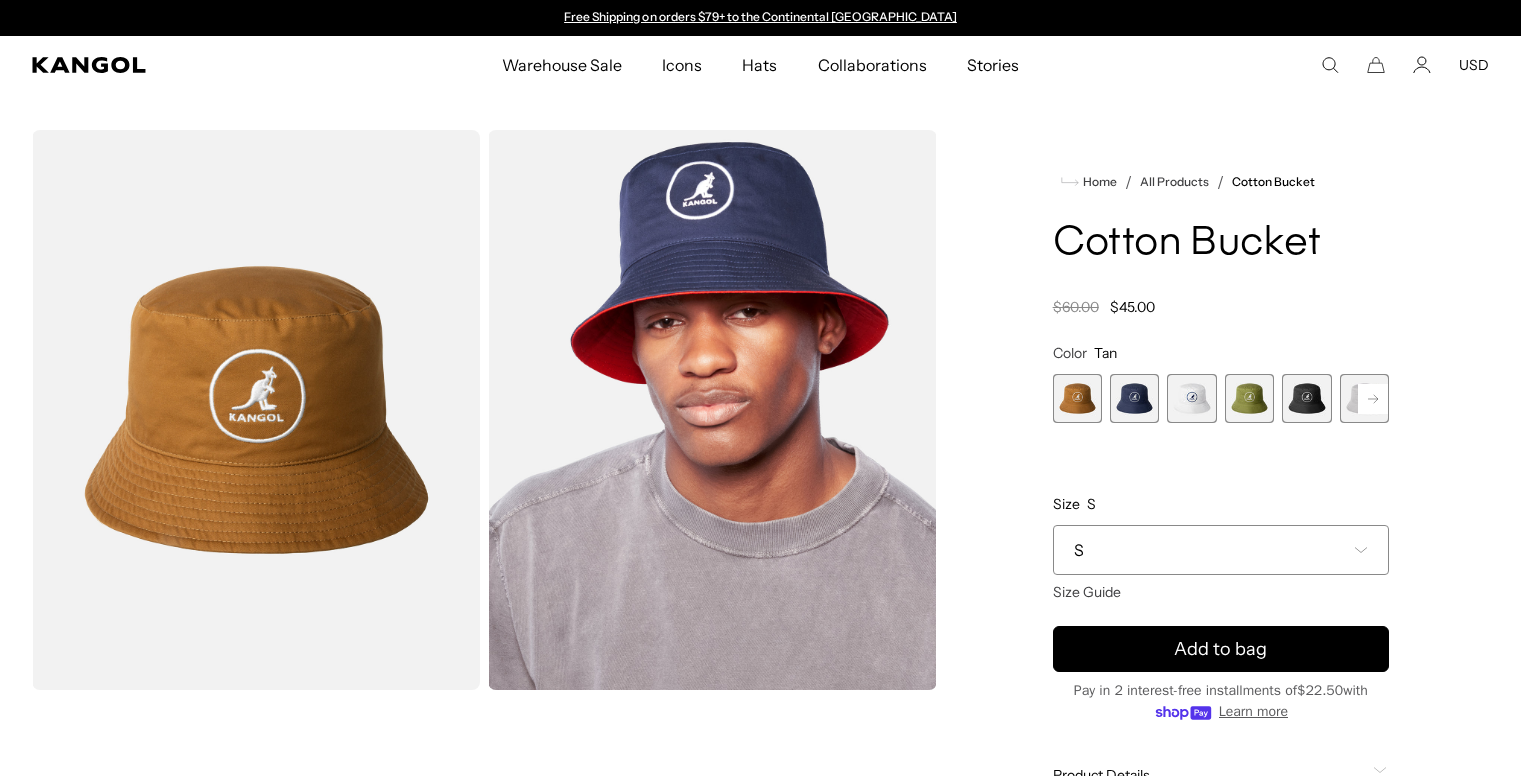 scroll, scrollTop: 0, scrollLeft: 0, axis: both 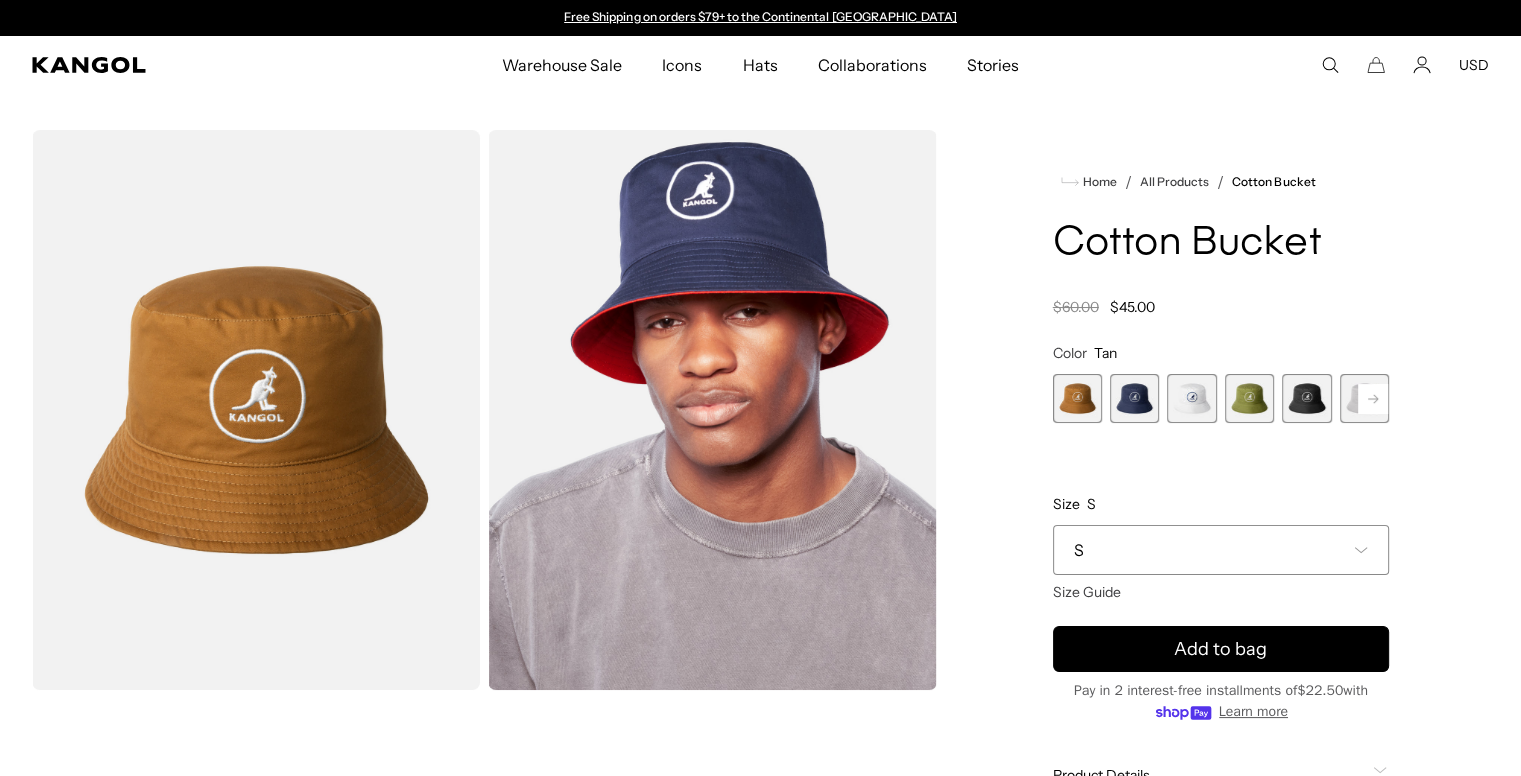 click on "S" at bounding box center [1221, 550] 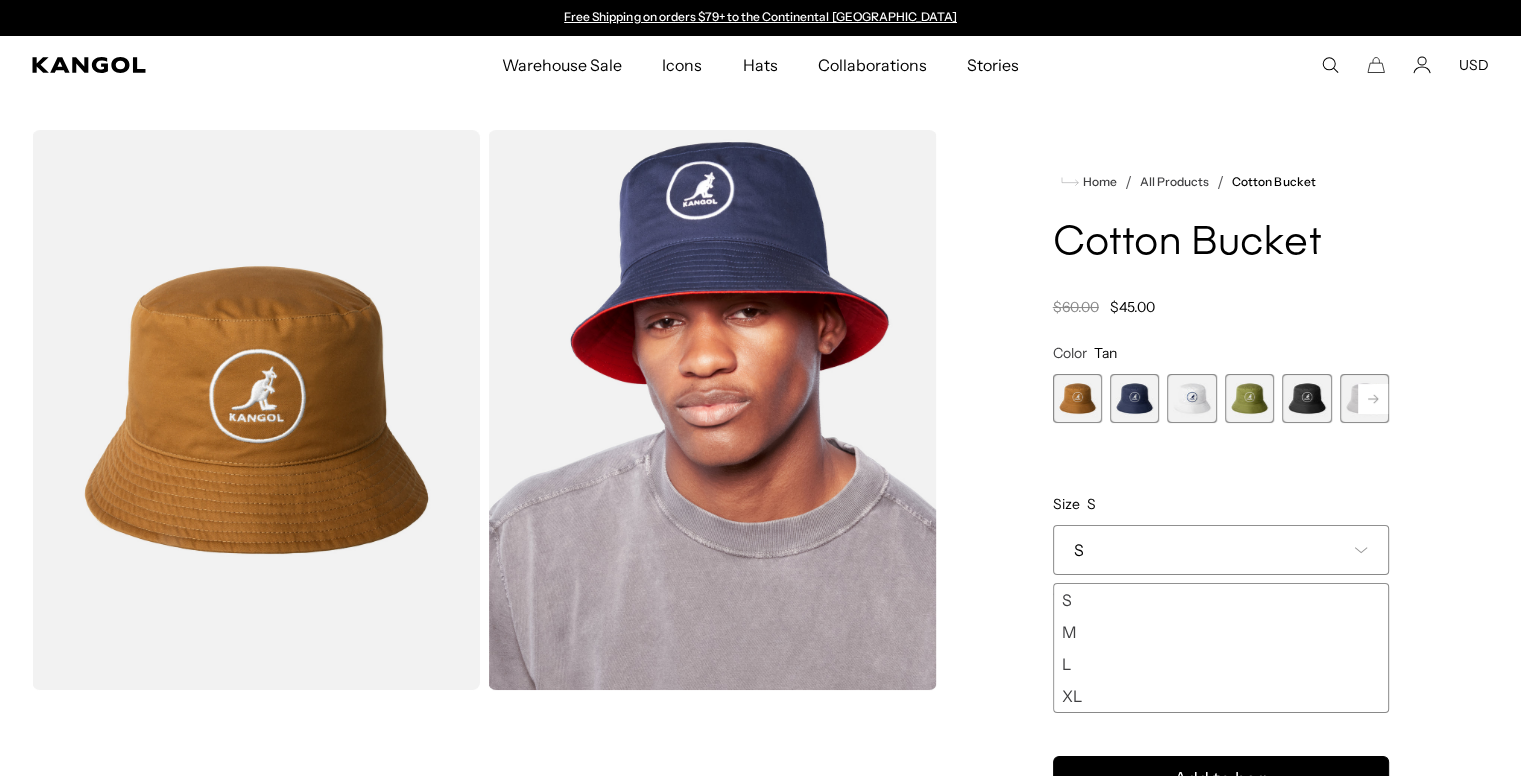click on "L" at bounding box center [1221, 664] 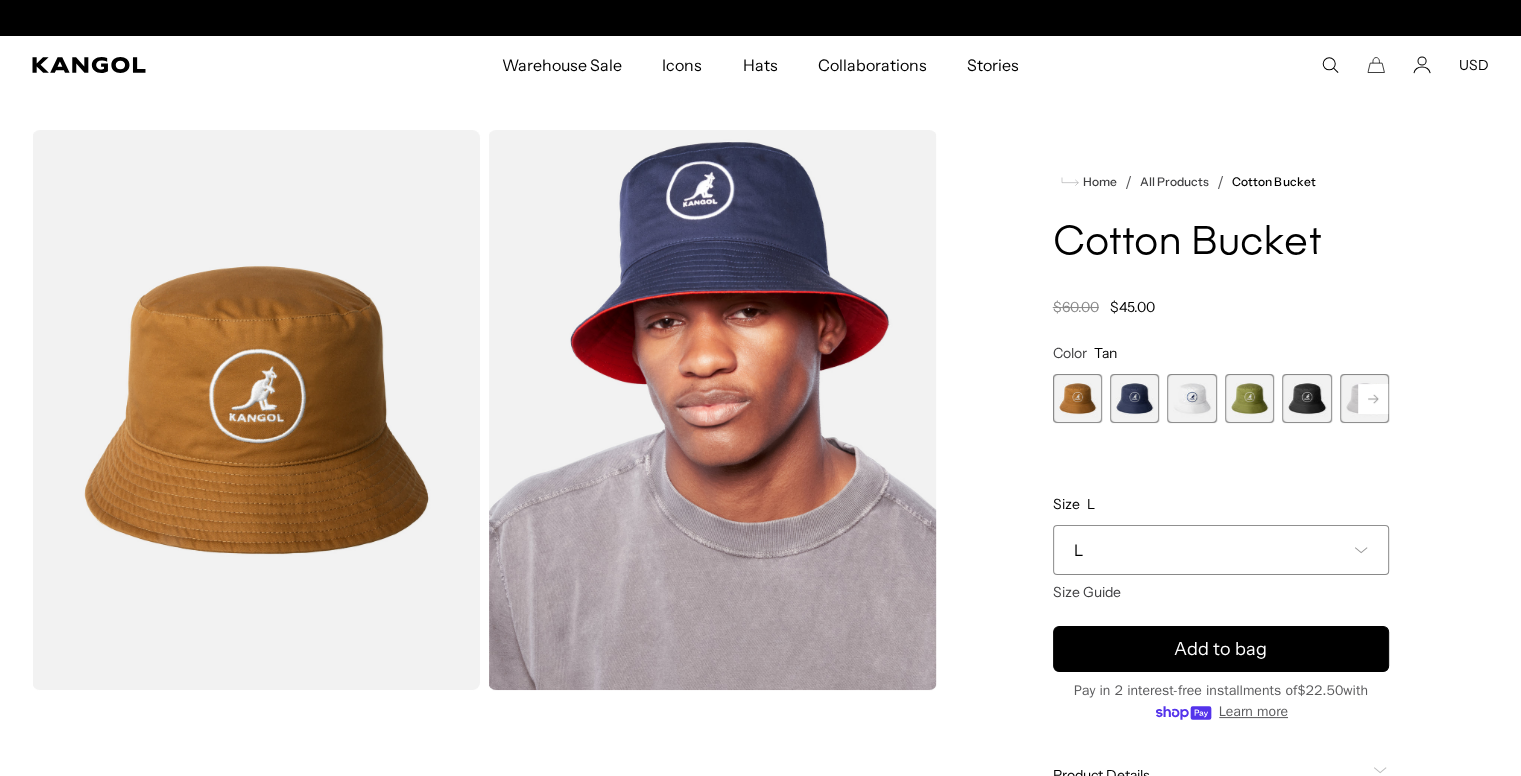 scroll, scrollTop: 0, scrollLeft: 412, axis: horizontal 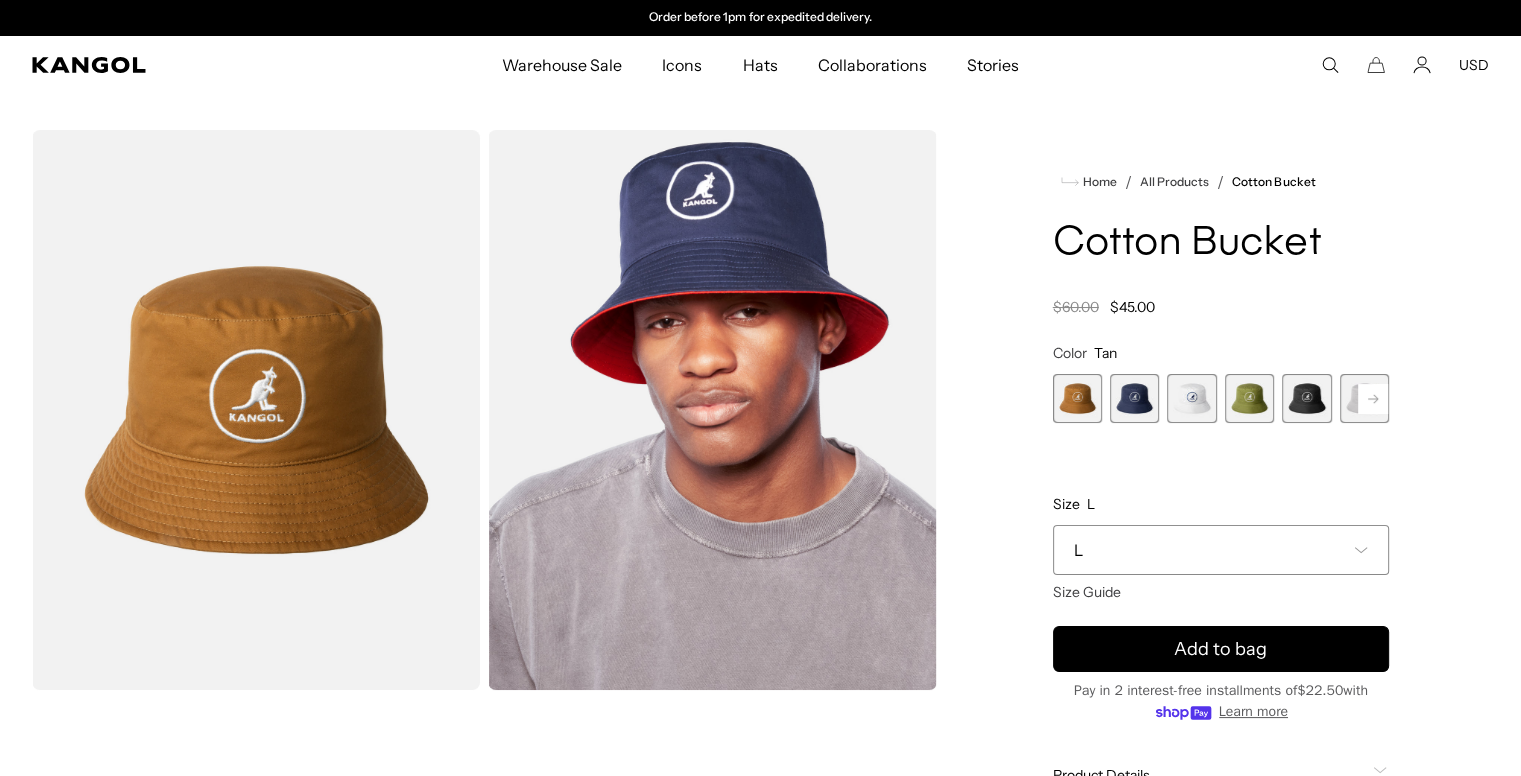 click at bounding box center (1134, 398) 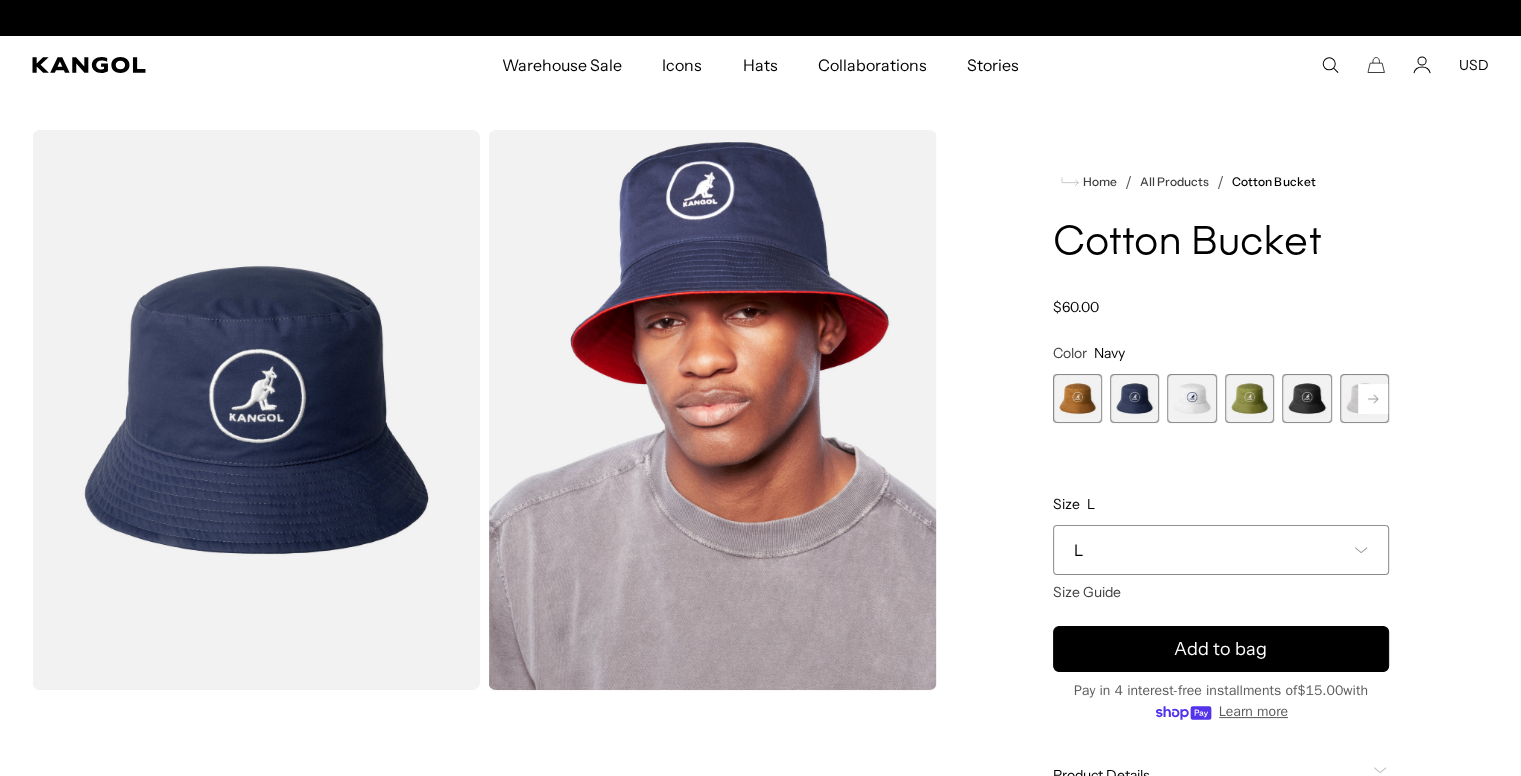 scroll, scrollTop: 0, scrollLeft: 0, axis: both 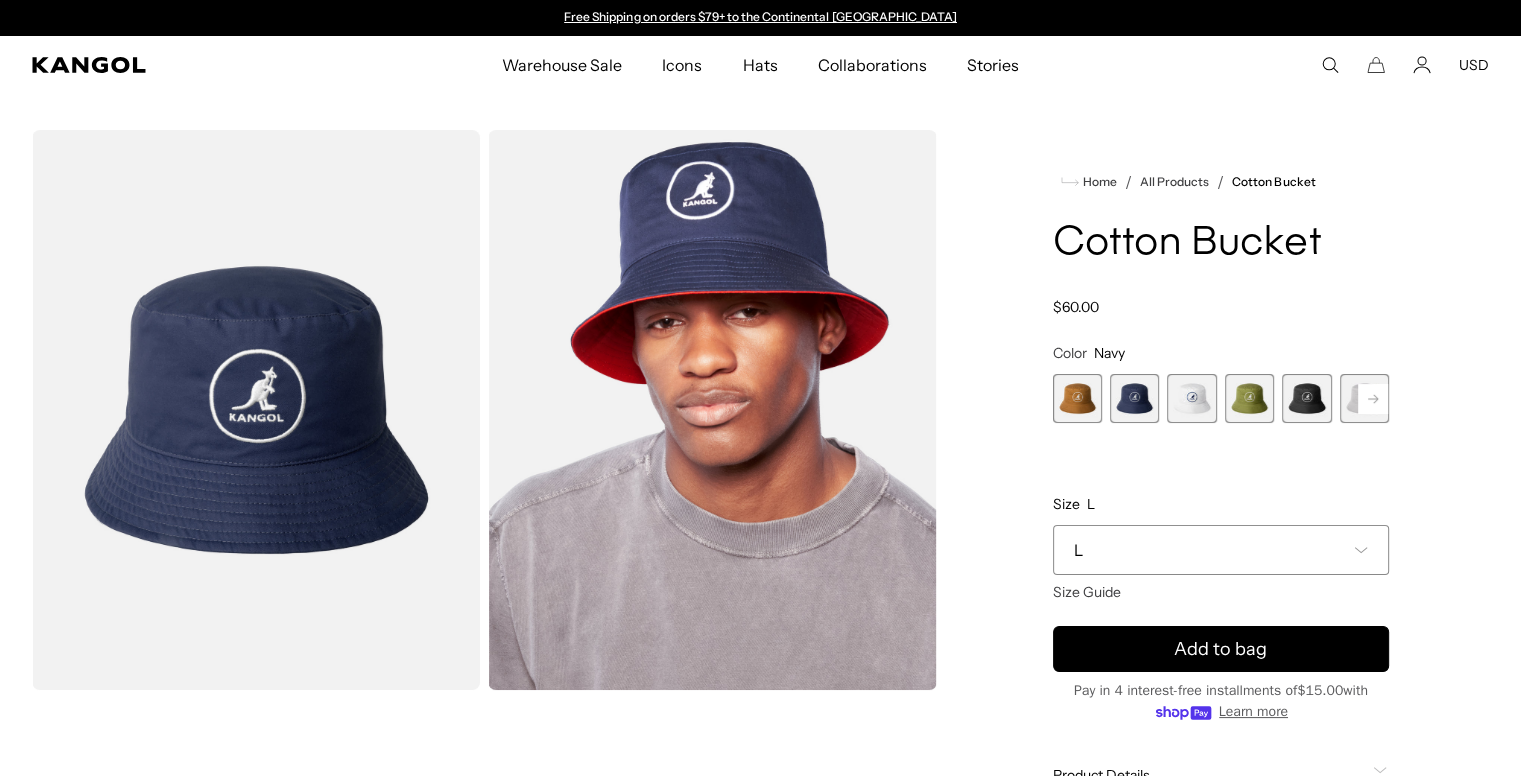 click at bounding box center (1191, 398) 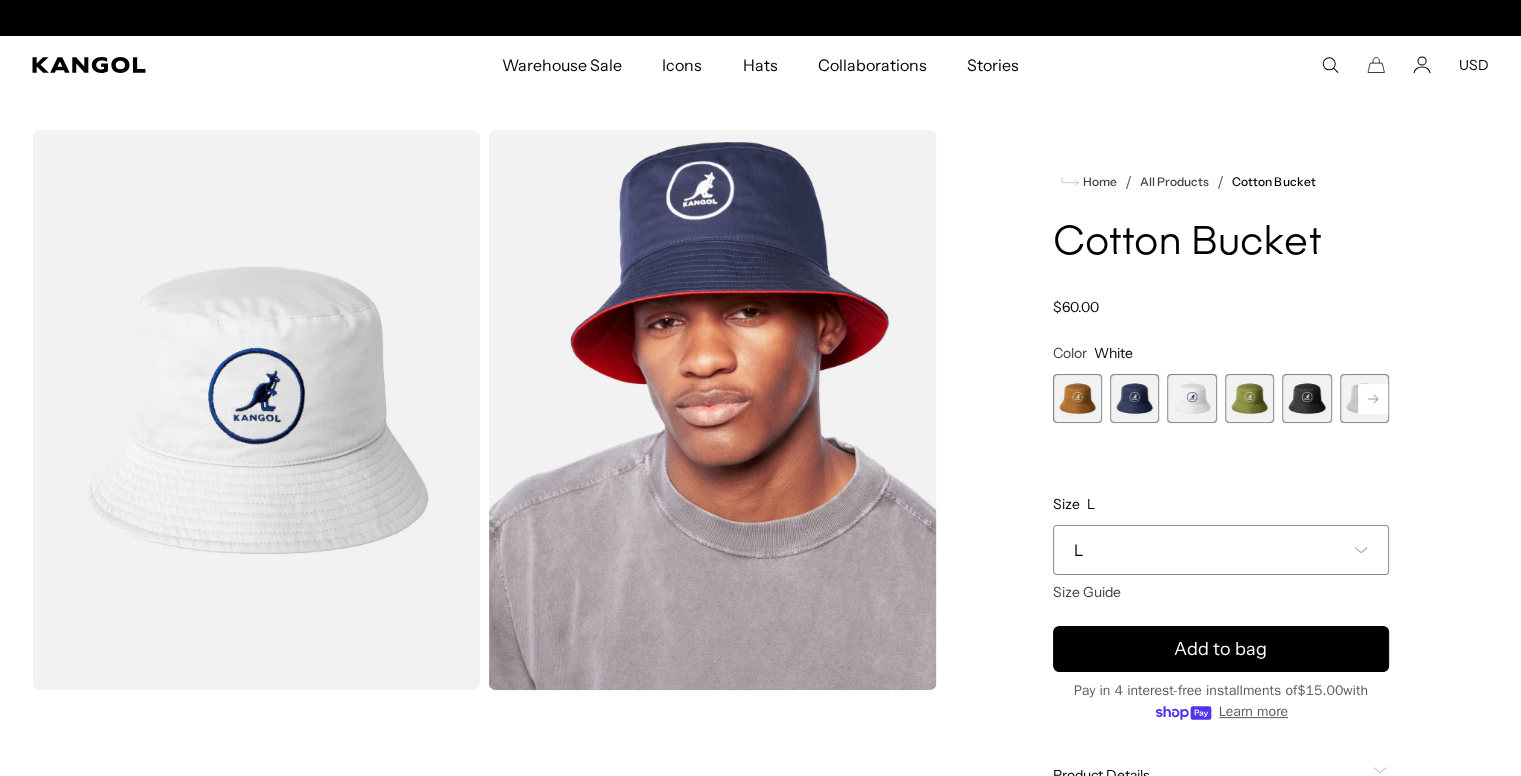 scroll, scrollTop: 0, scrollLeft: 412, axis: horizontal 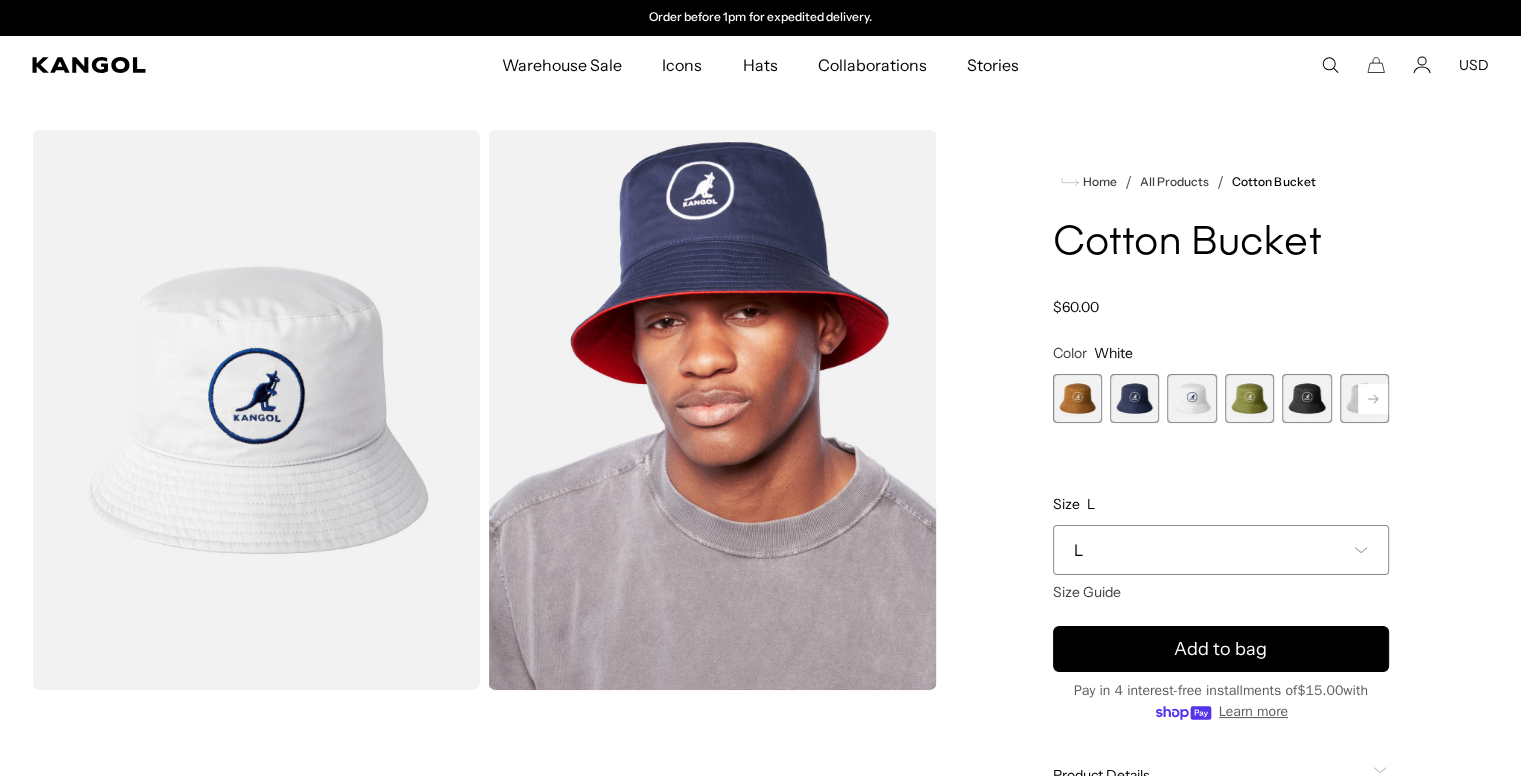 click at bounding box center (1249, 398) 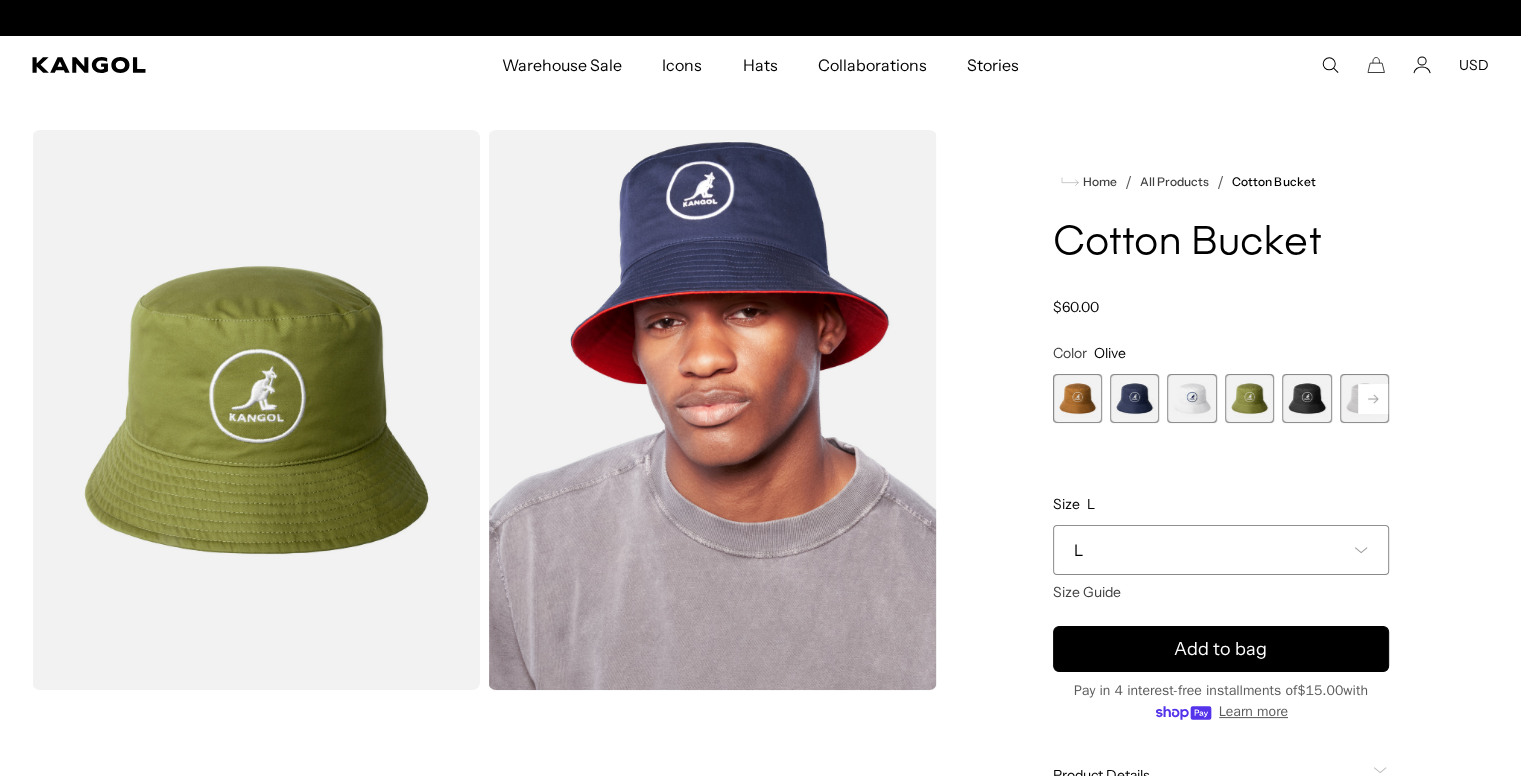 scroll, scrollTop: 0, scrollLeft: 0, axis: both 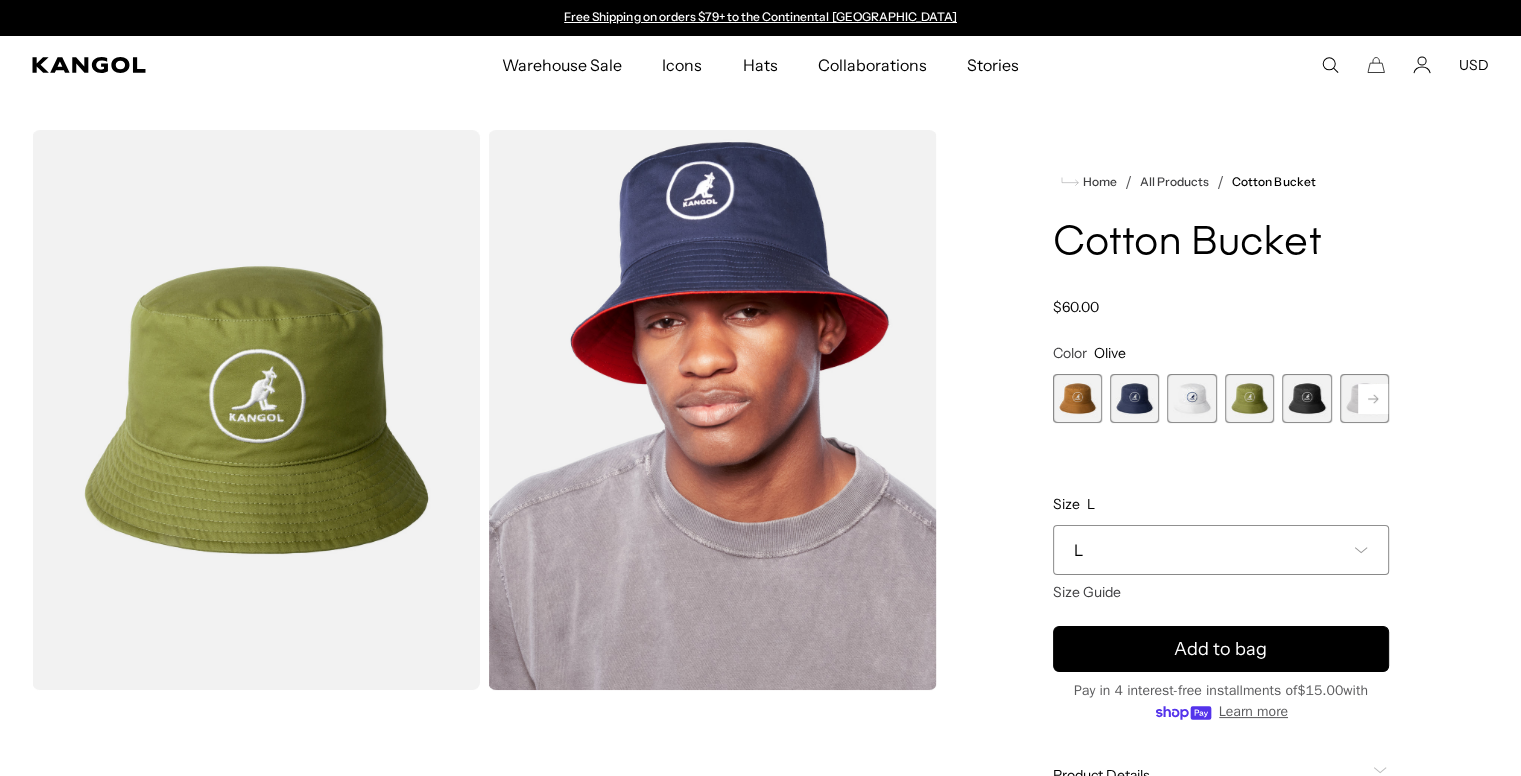 click at bounding box center [1306, 398] 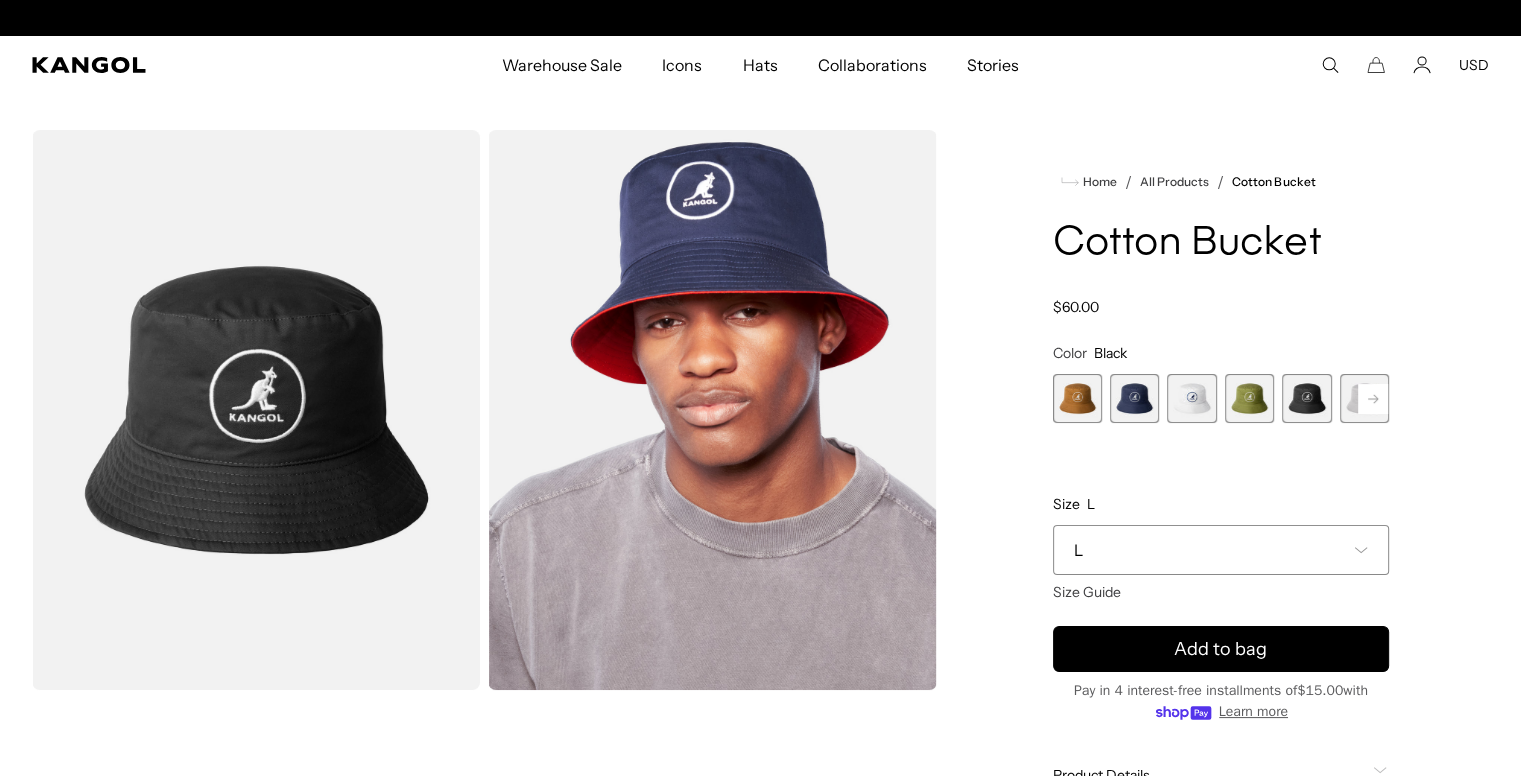 scroll, scrollTop: 0, scrollLeft: 412, axis: horizontal 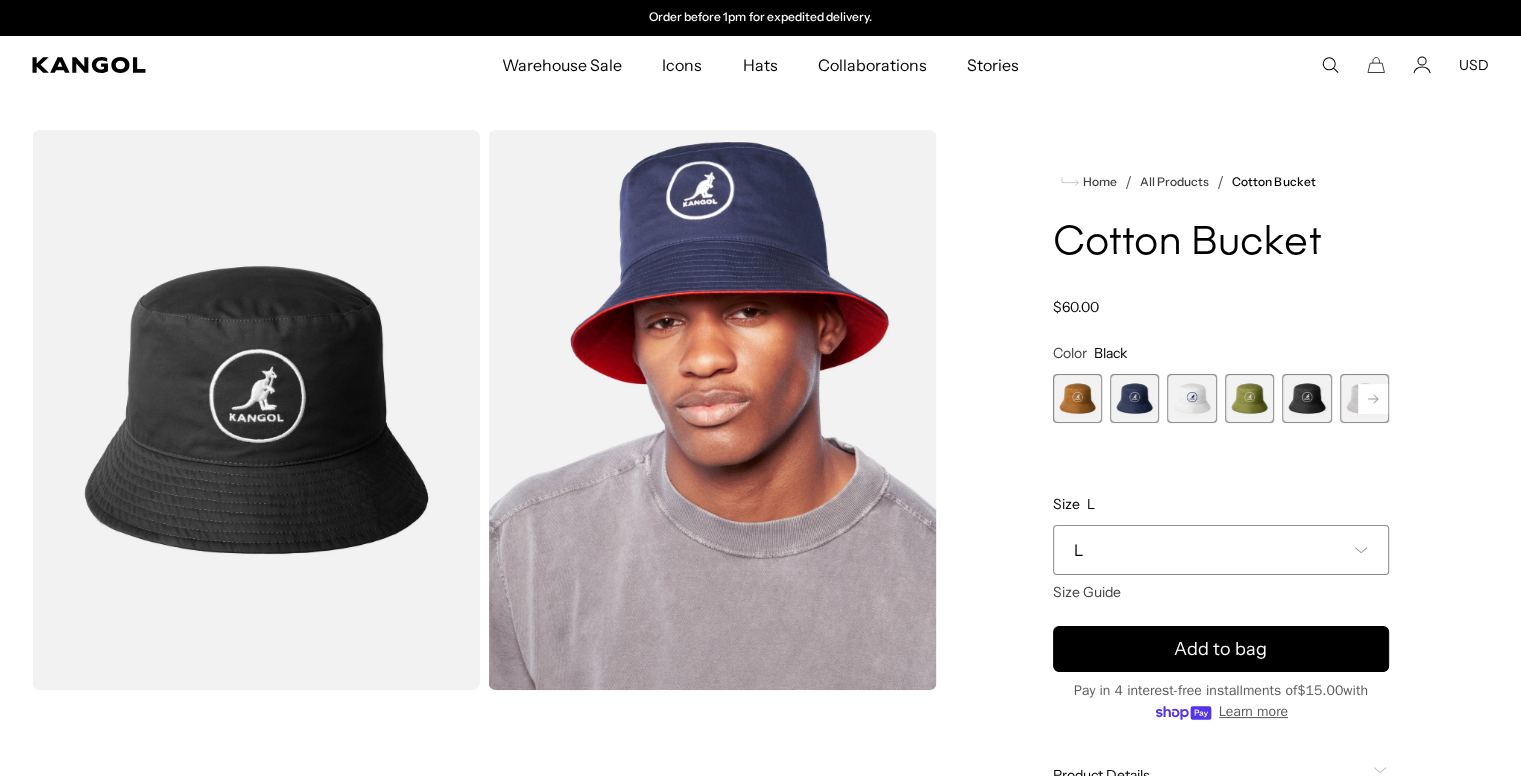 click 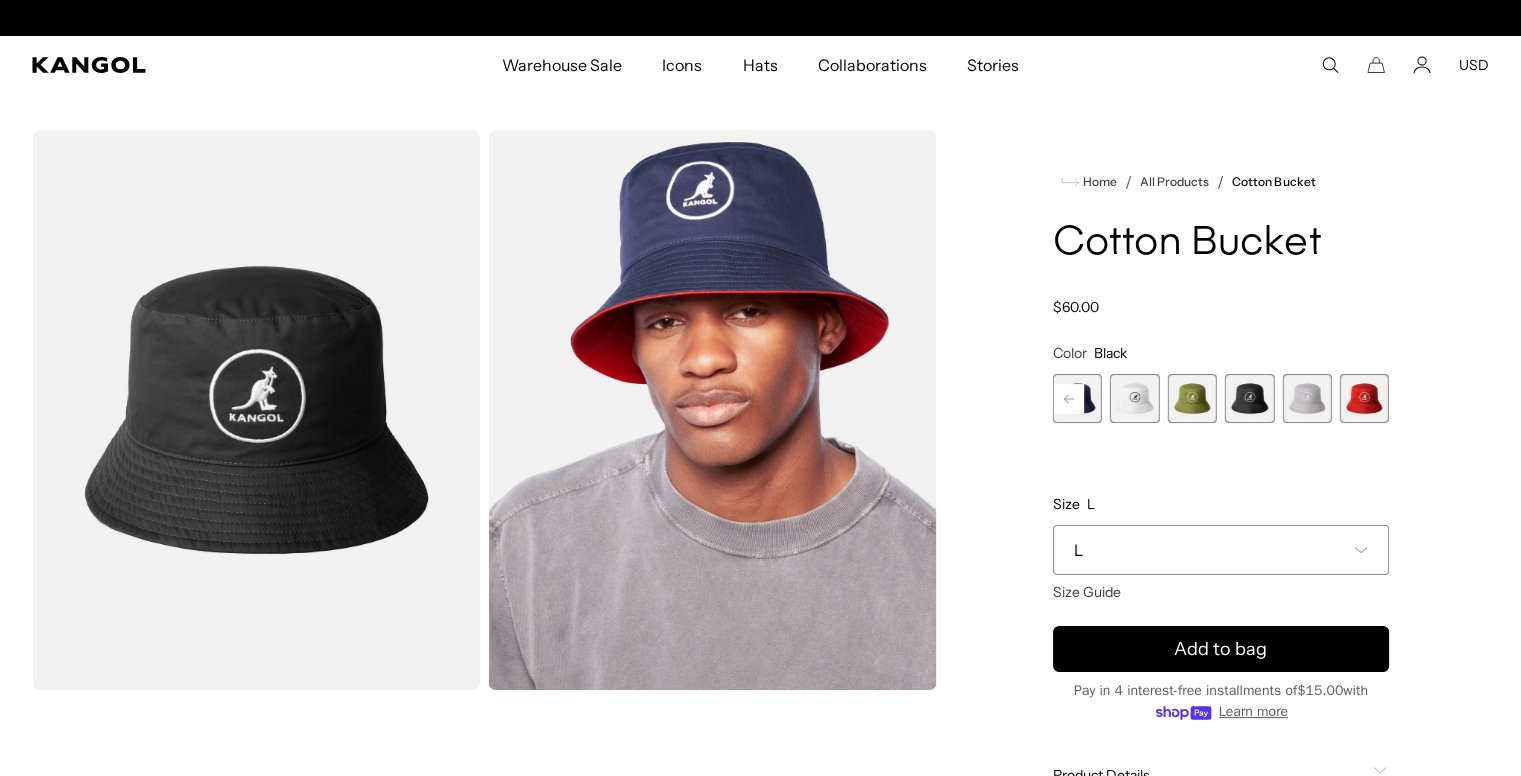 click at bounding box center [1306, 398] 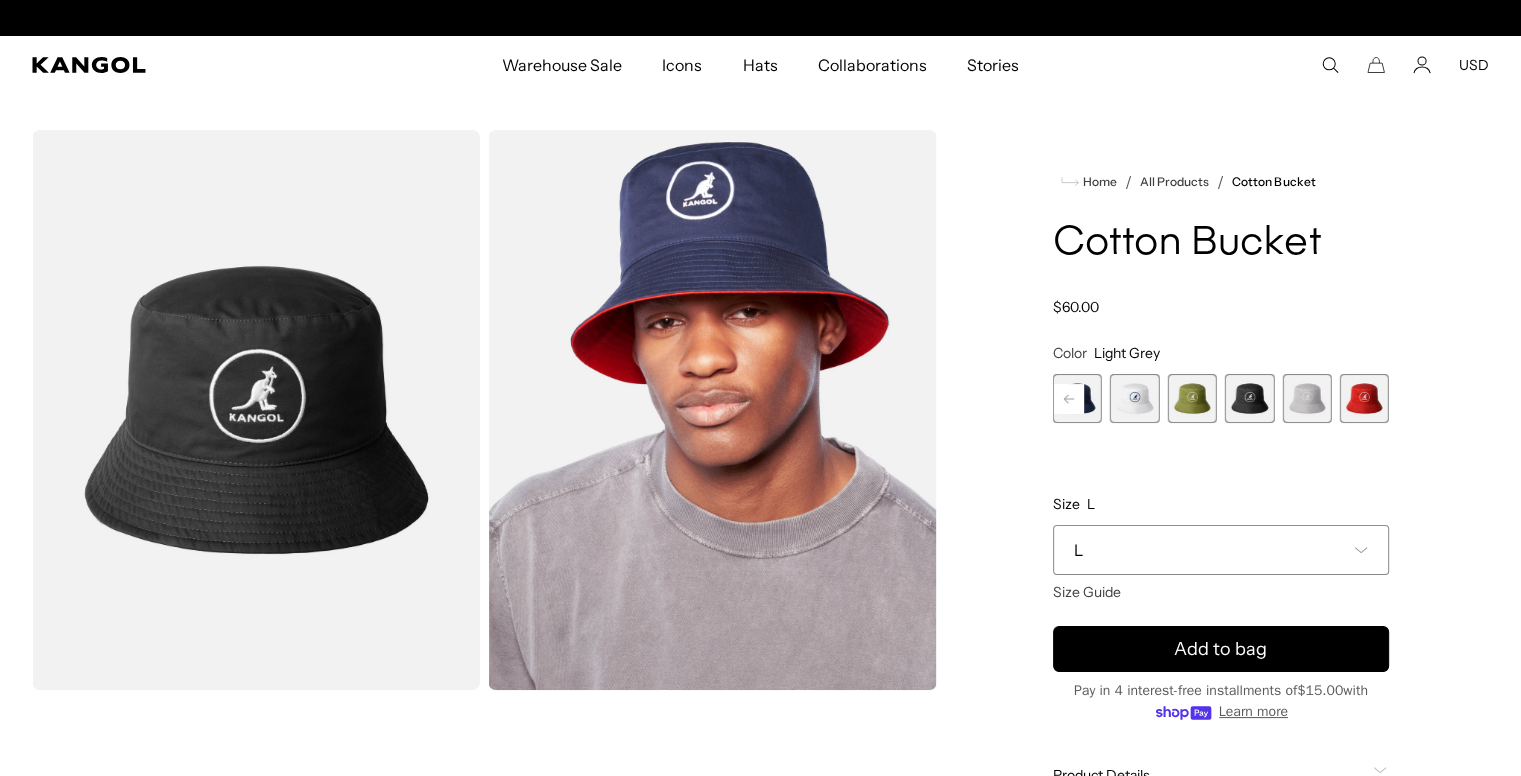 scroll, scrollTop: 0, scrollLeft: 0, axis: both 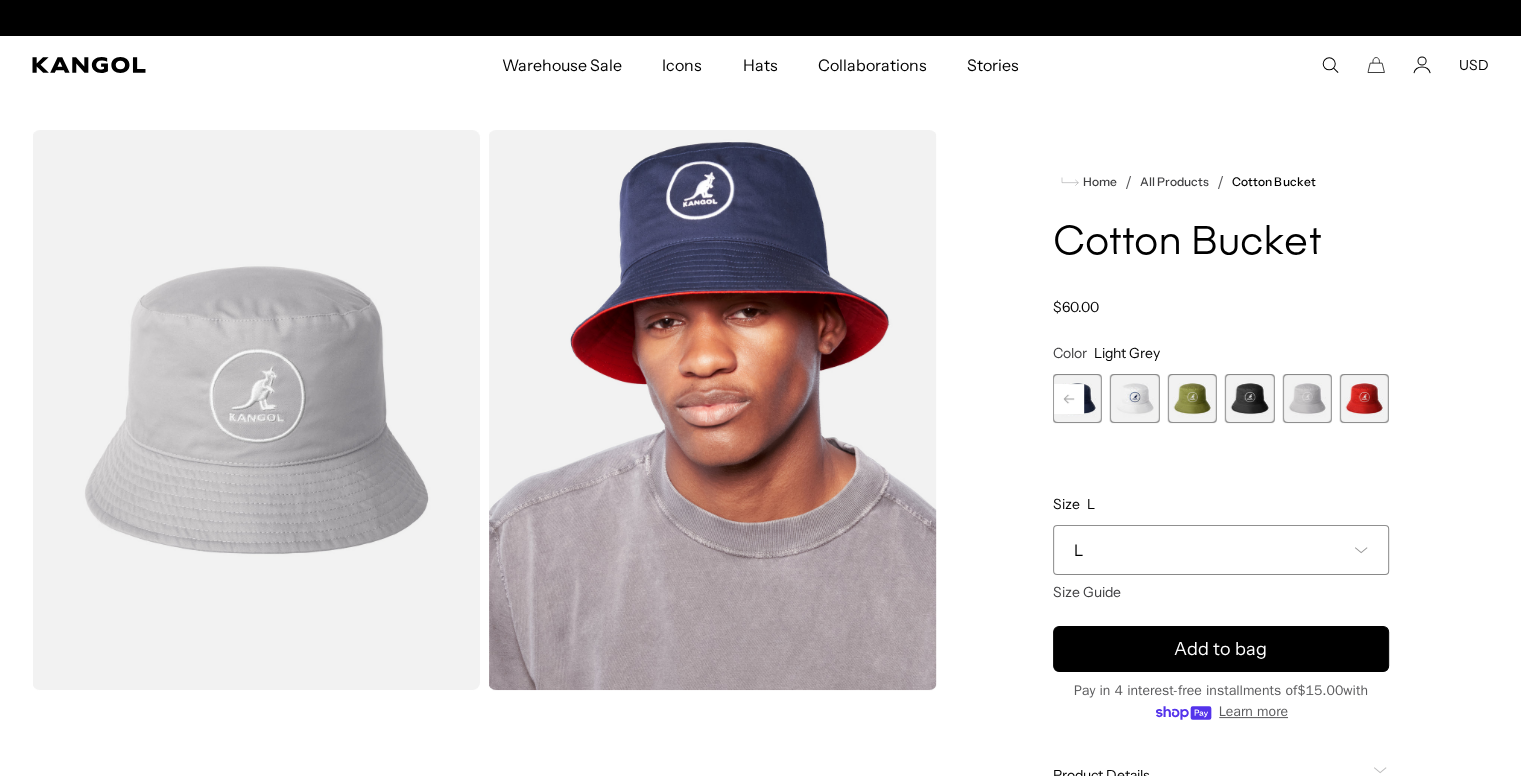 click at bounding box center [1364, 398] 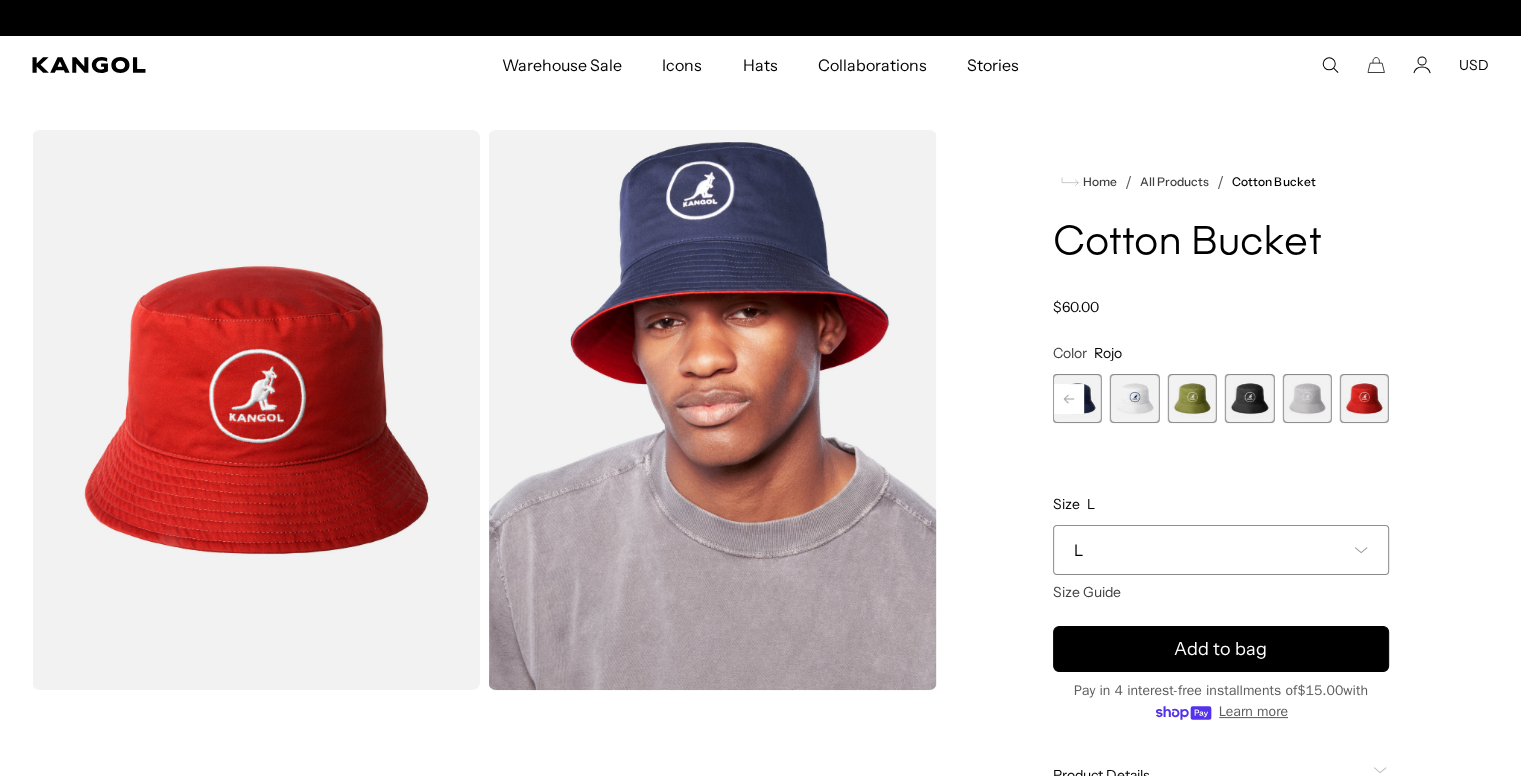 scroll, scrollTop: 0, scrollLeft: 0, axis: both 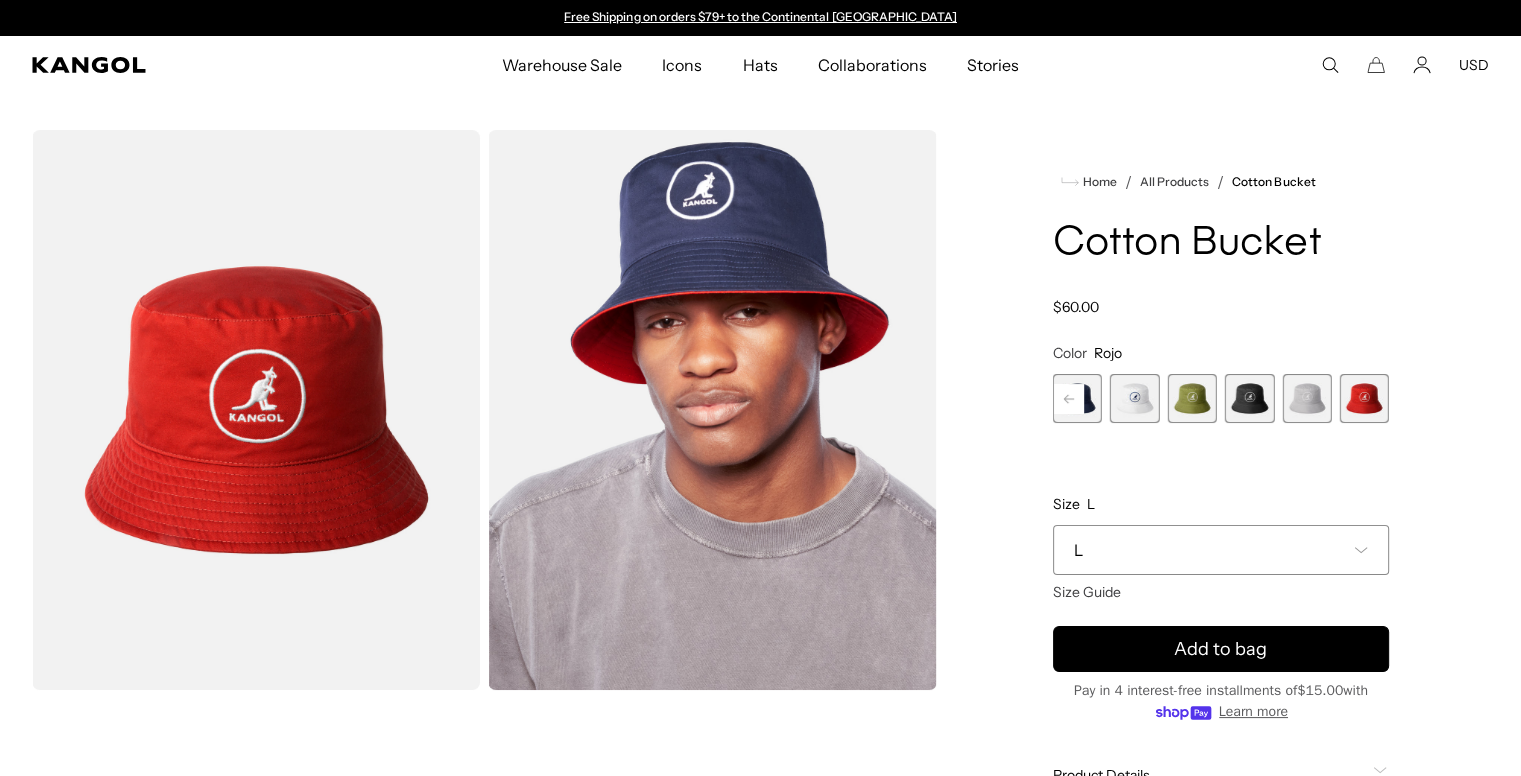 click 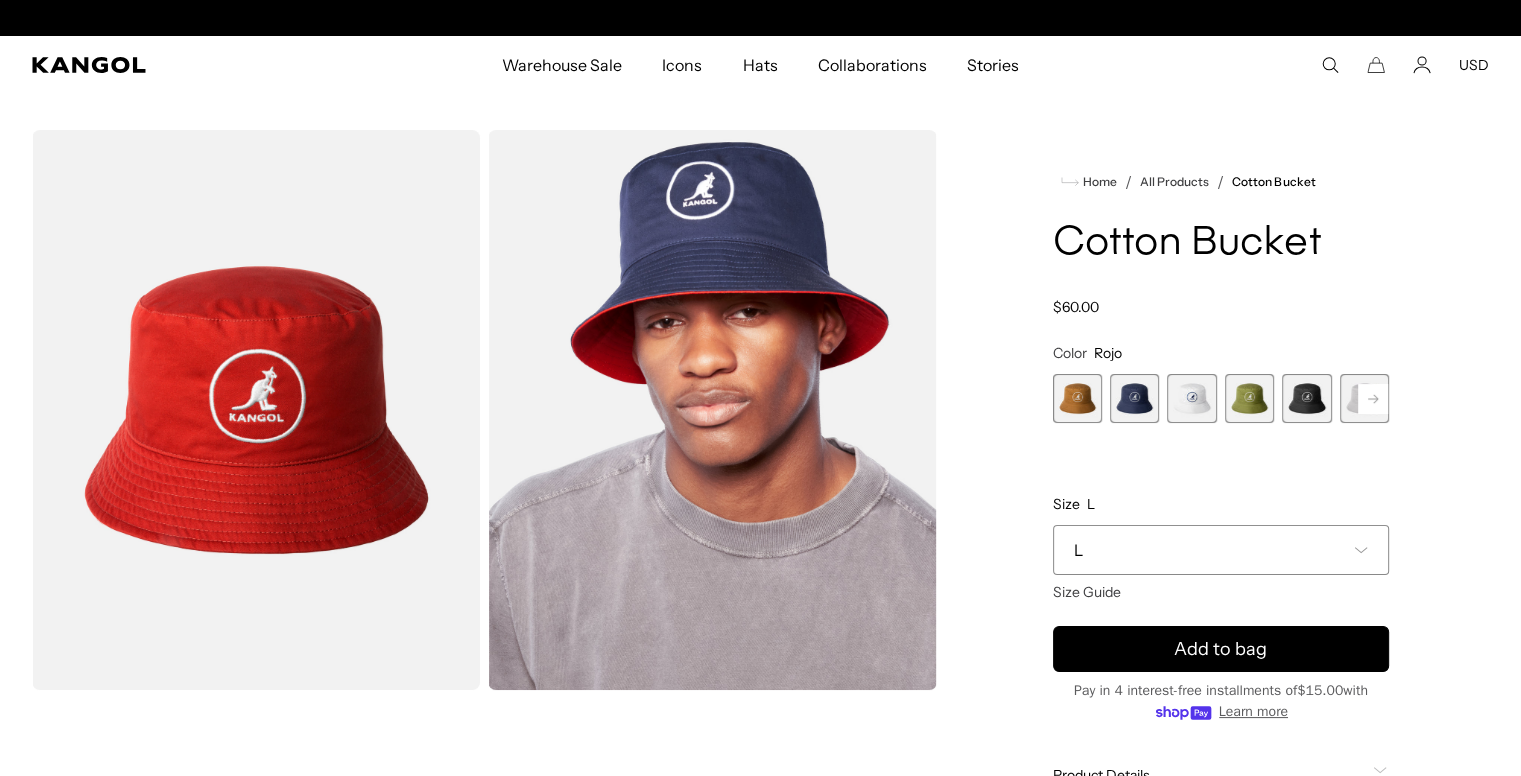 scroll, scrollTop: 0, scrollLeft: 412, axis: horizontal 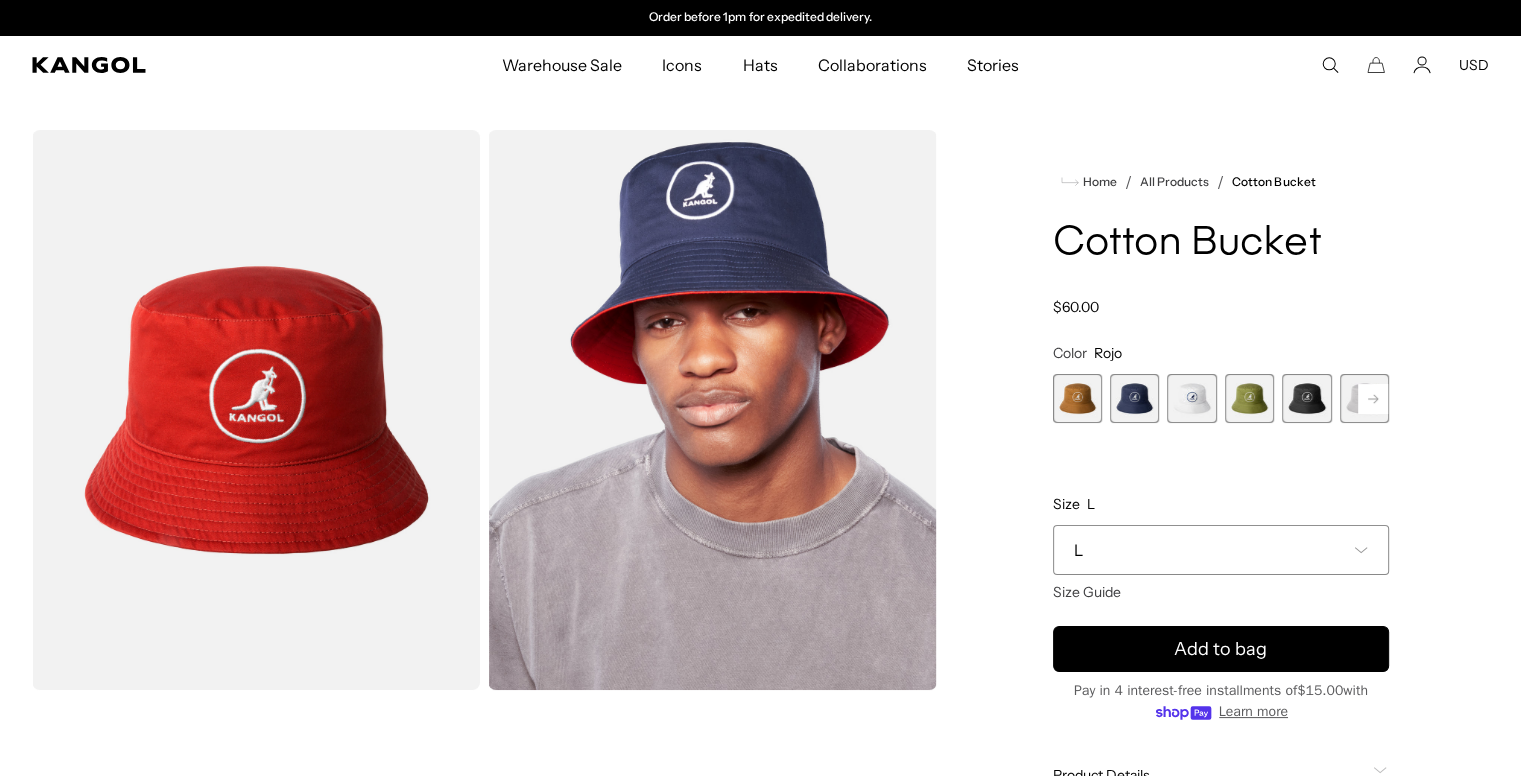 click at bounding box center [1134, 398] 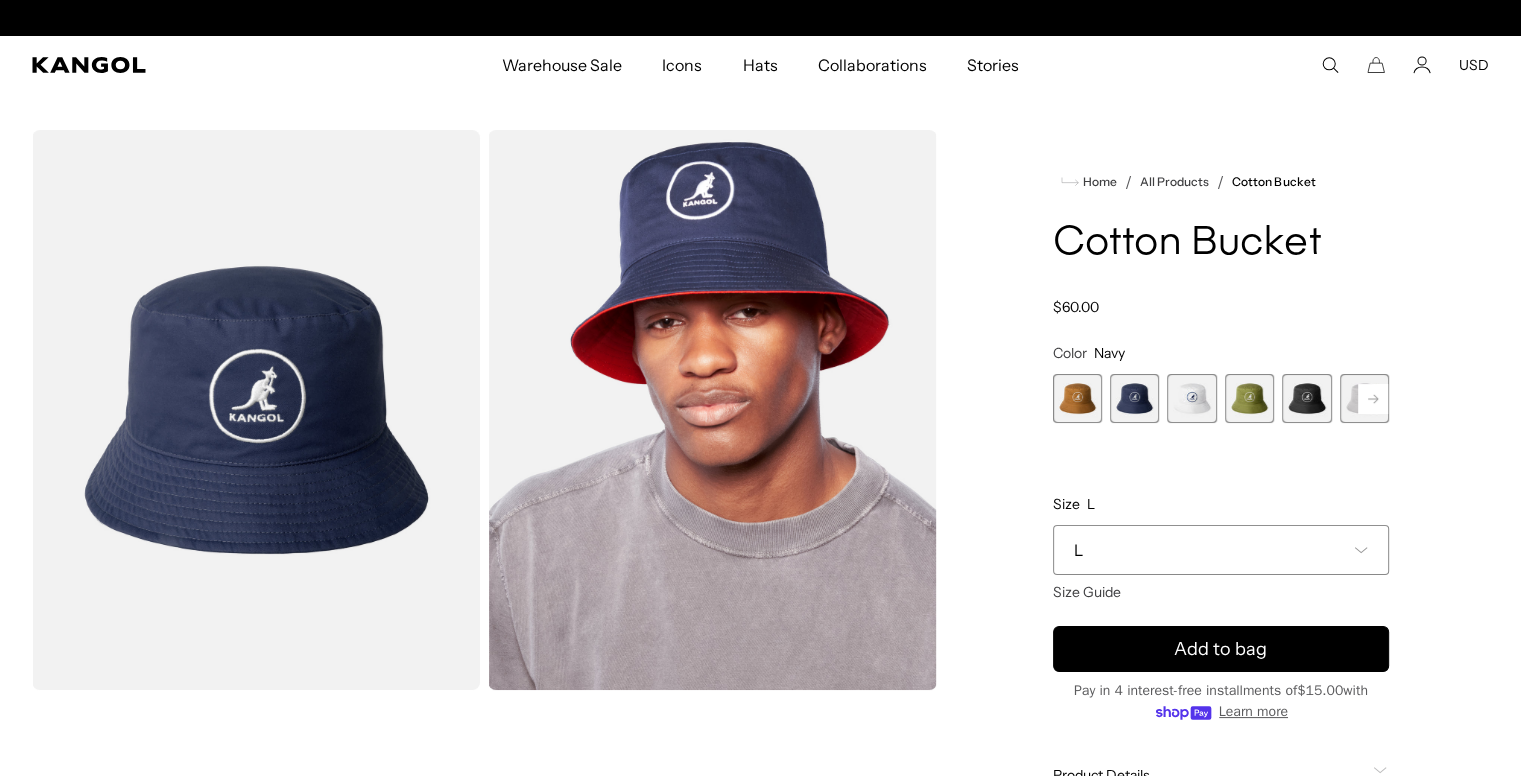 scroll, scrollTop: 0, scrollLeft: 412, axis: horizontal 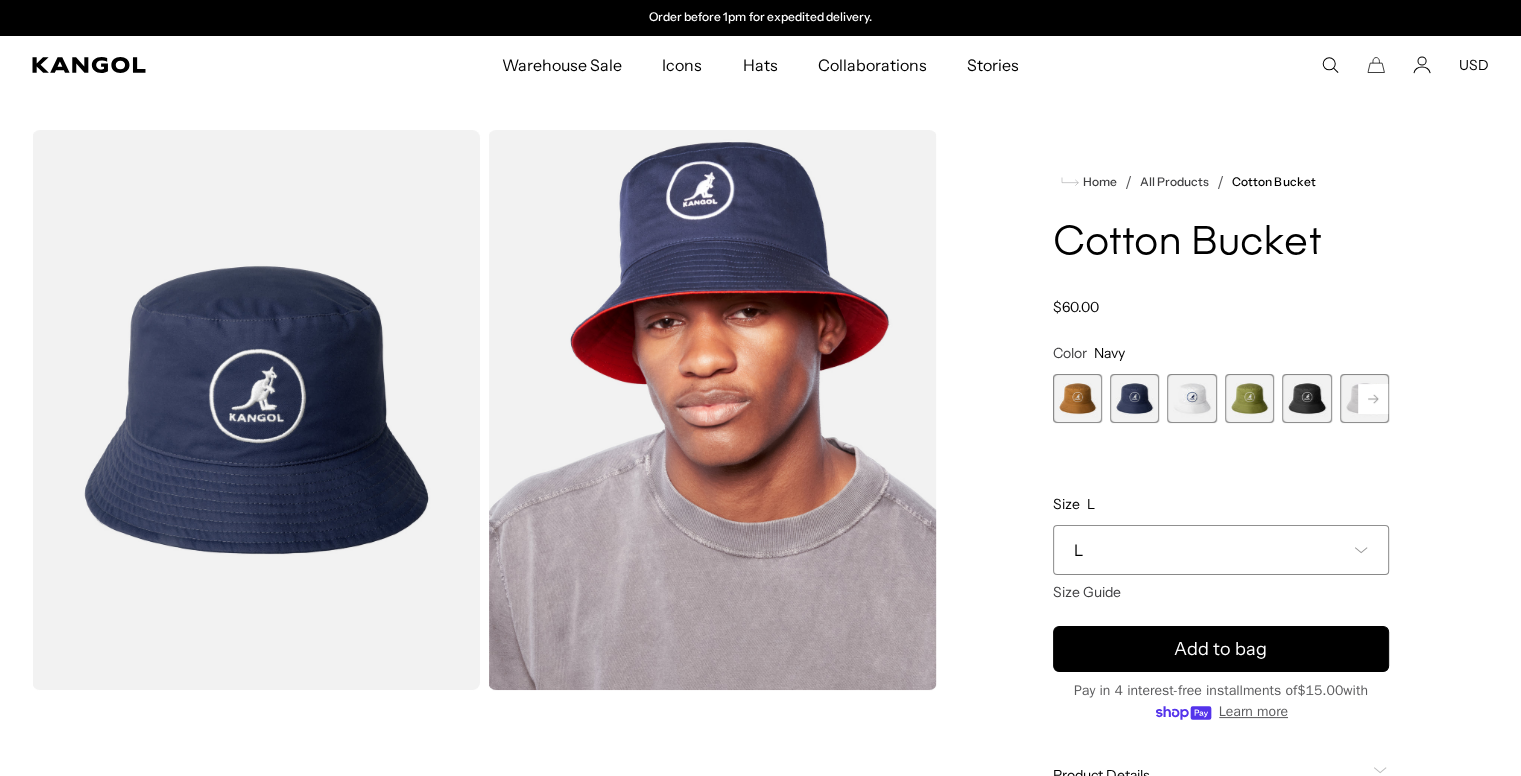 click at bounding box center [1077, 398] 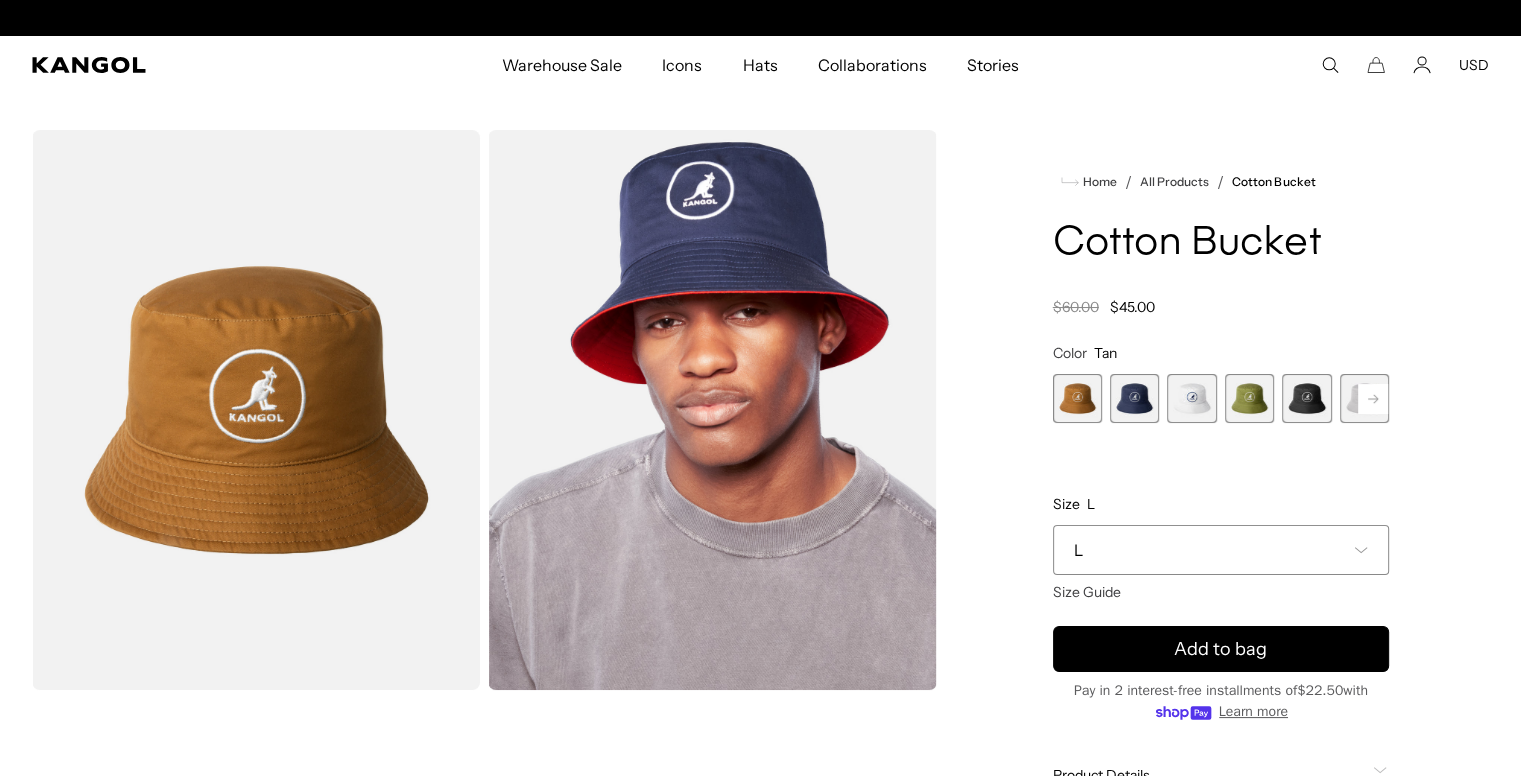 scroll, scrollTop: 0, scrollLeft: 0, axis: both 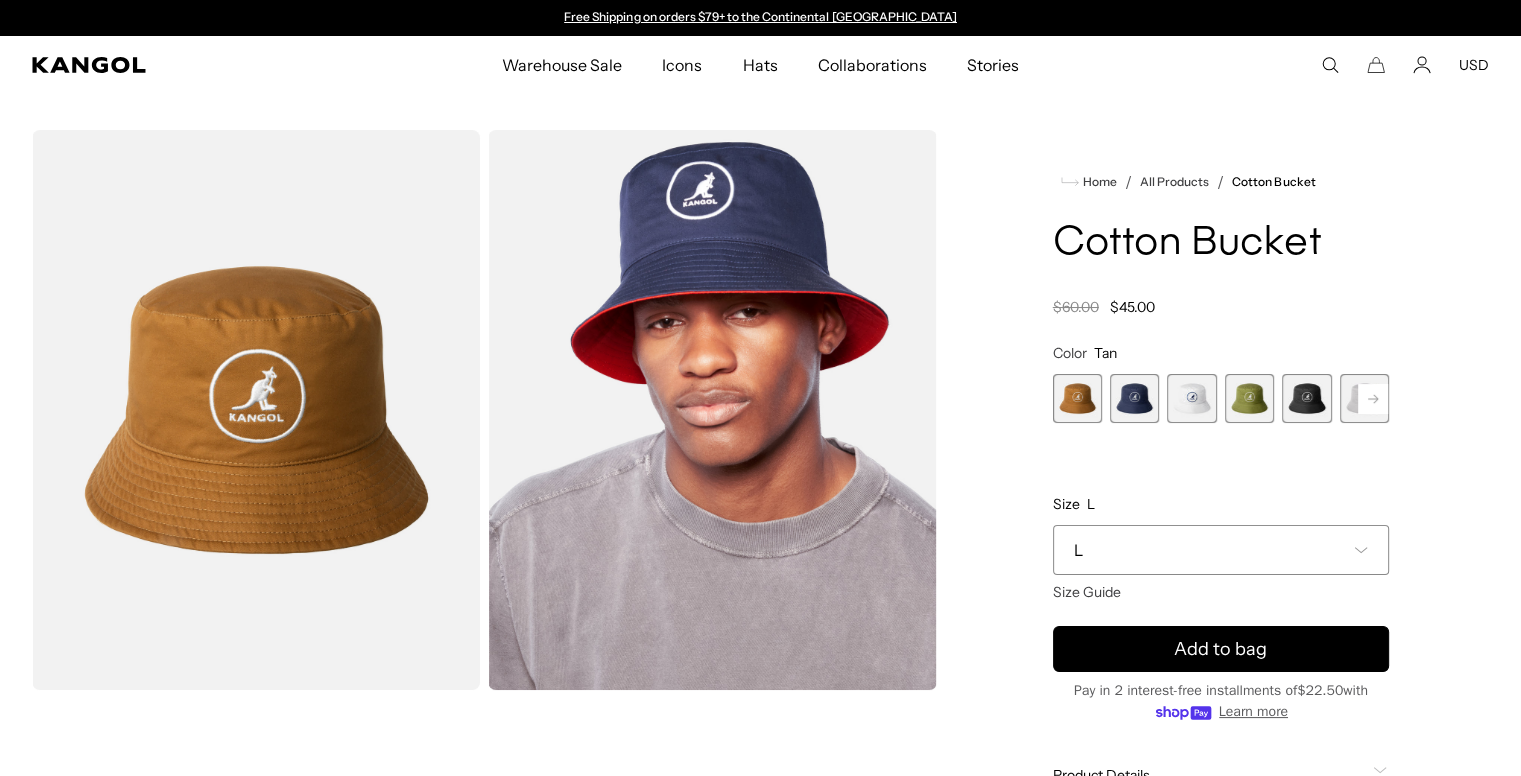 click at bounding box center (1134, 398) 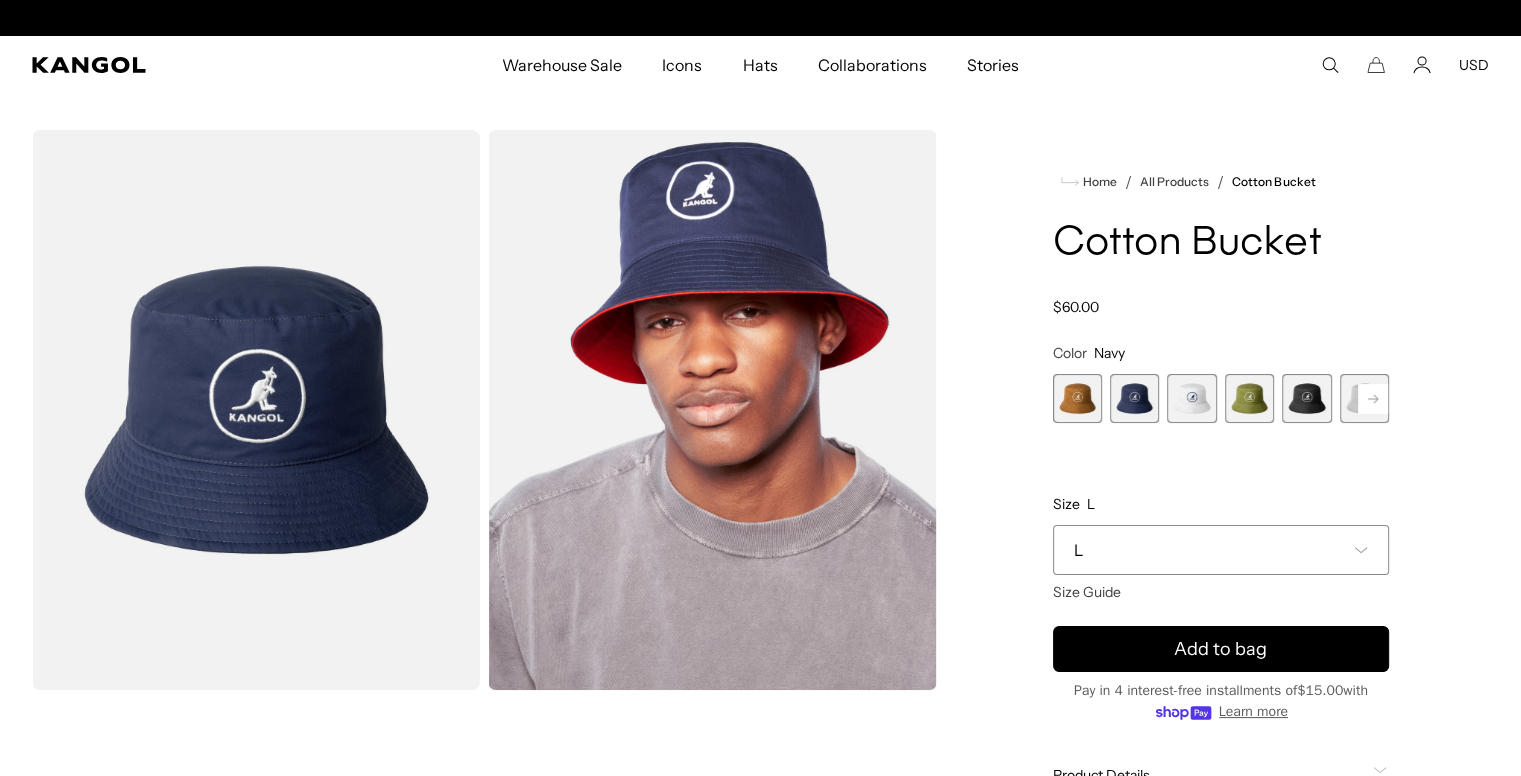click at bounding box center [1191, 398] 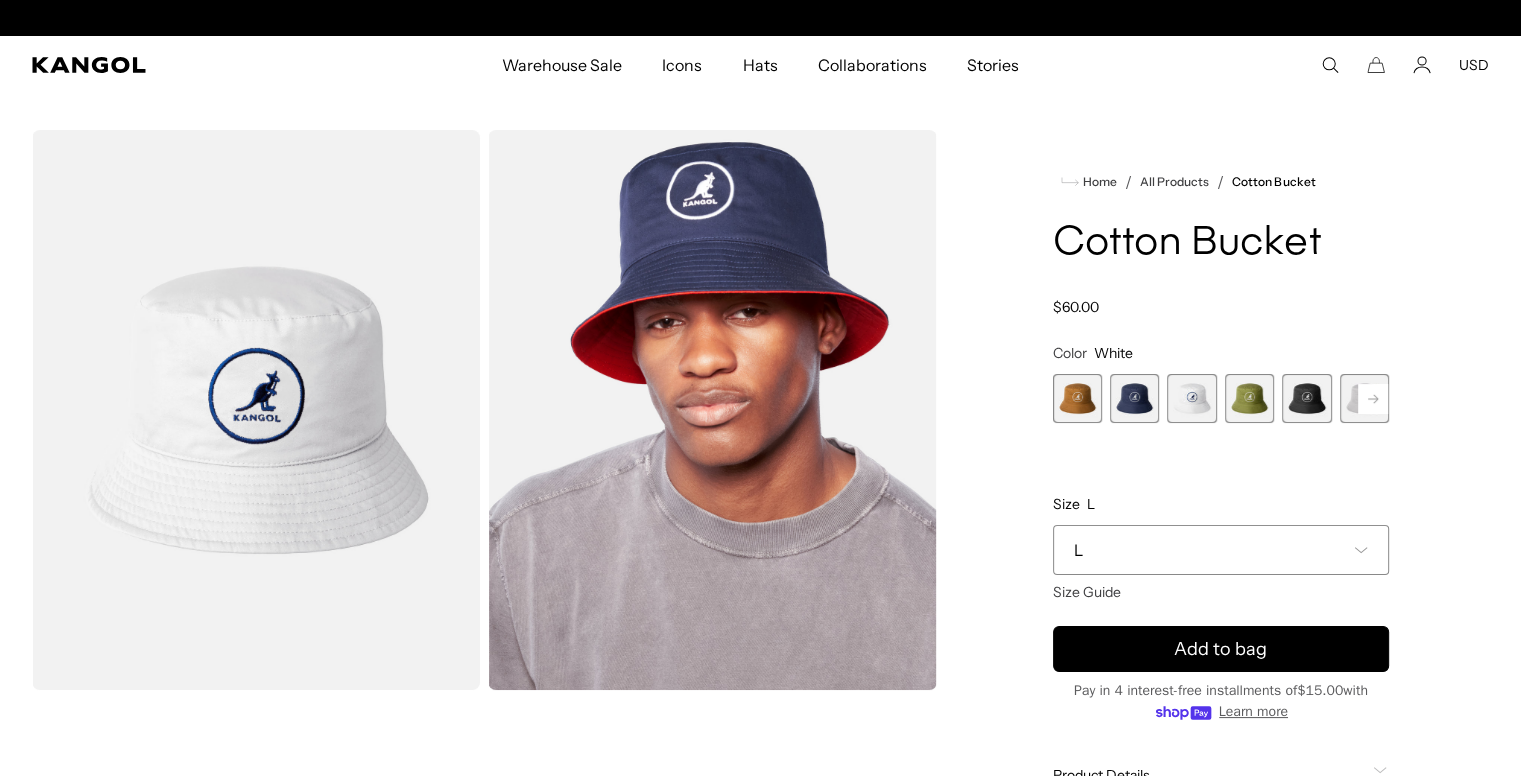 scroll, scrollTop: 0, scrollLeft: 0, axis: both 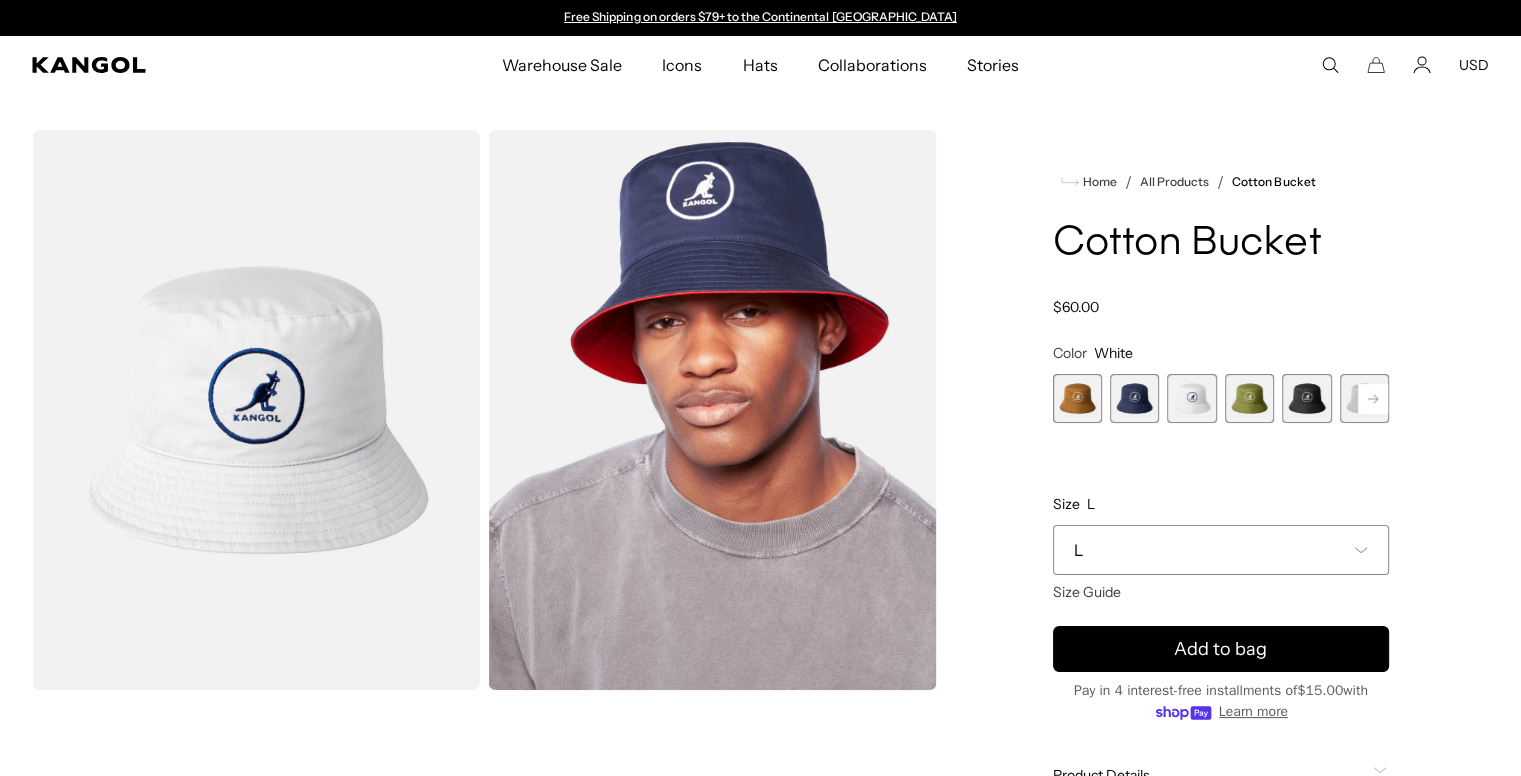 click at bounding box center (1249, 398) 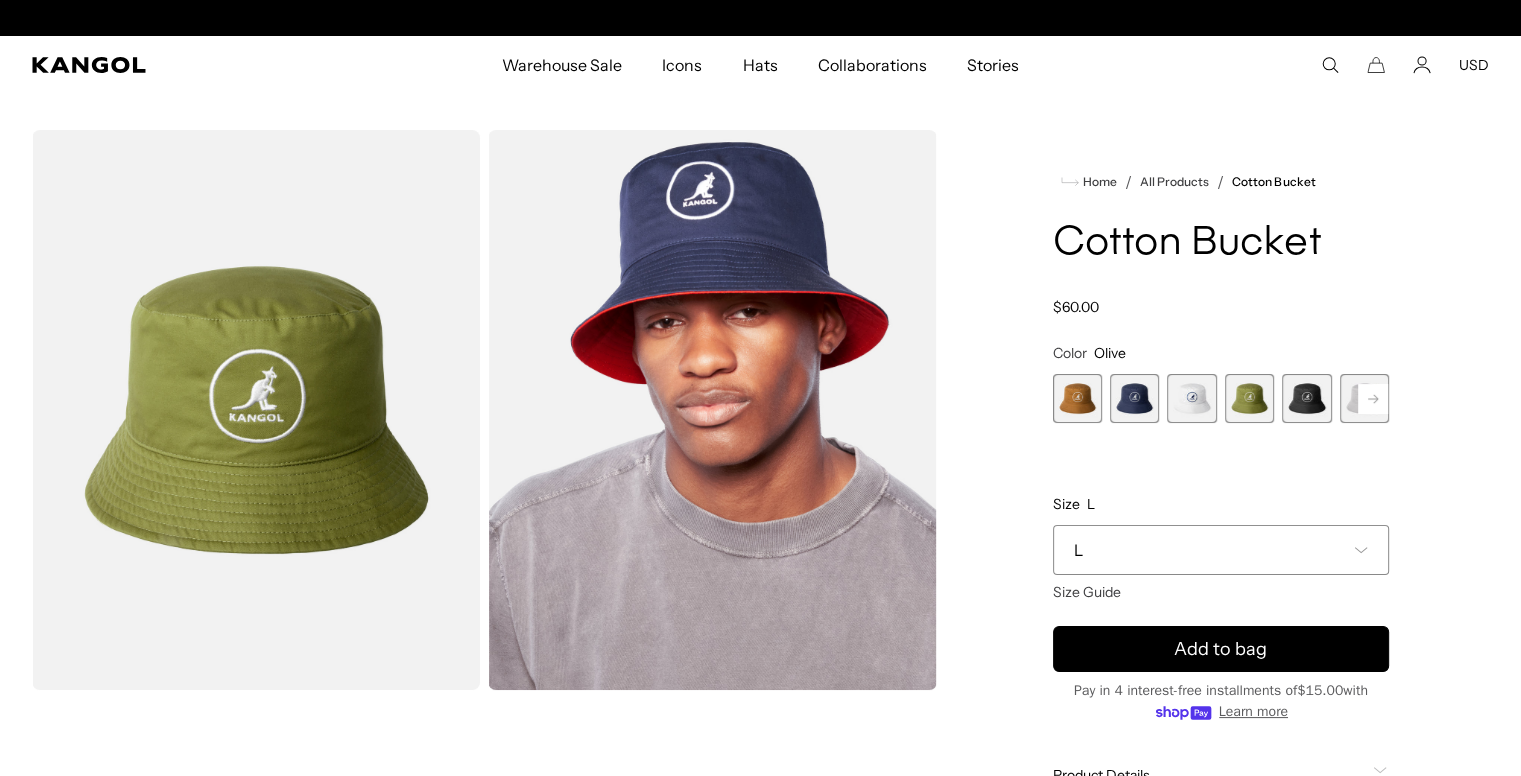 scroll, scrollTop: 0, scrollLeft: 0, axis: both 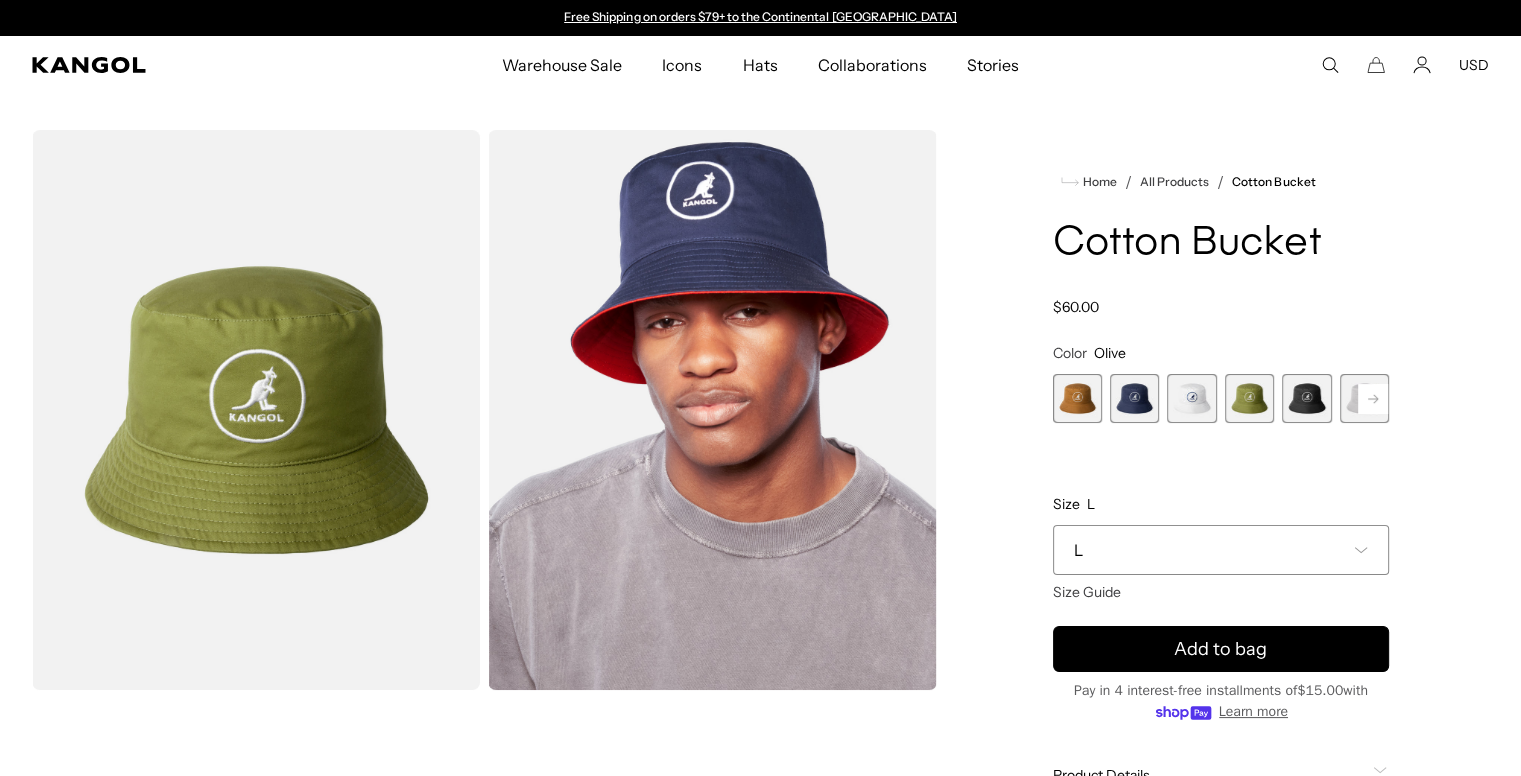 click at bounding box center [1306, 398] 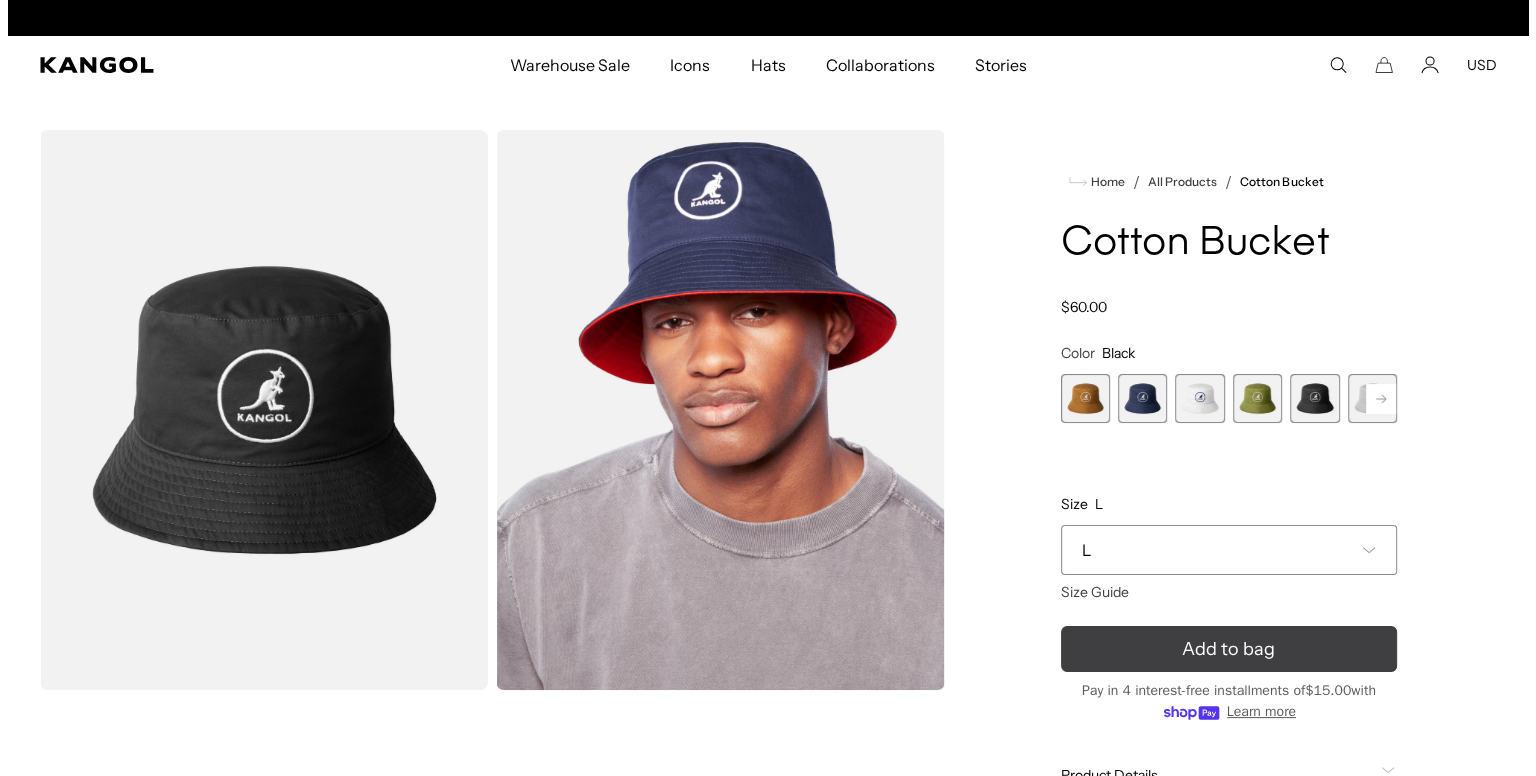 scroll, scrollTop: 0, scrollLeft: 0, axis: both 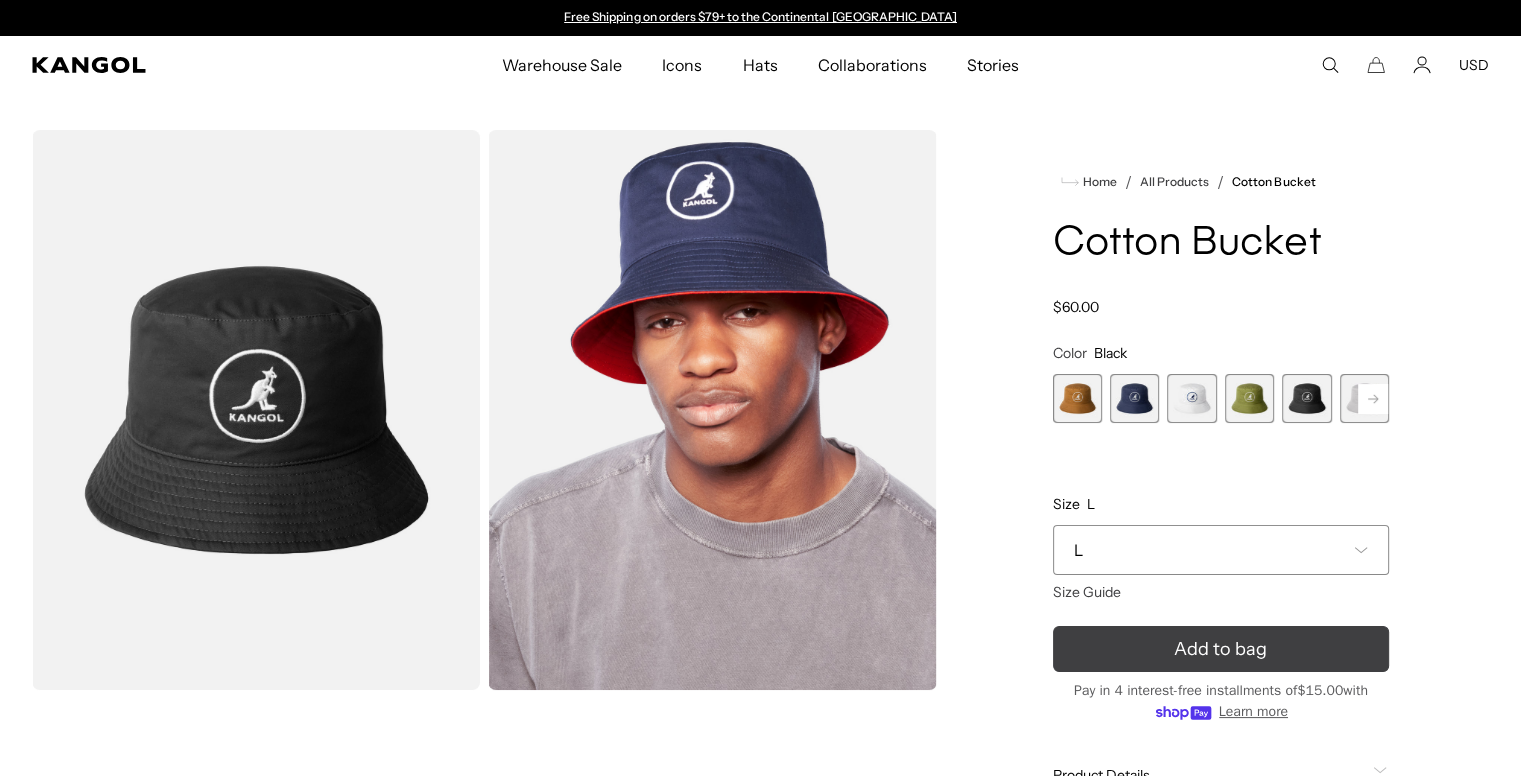 click on "Add to bag" at bounding box center [1220, 649] 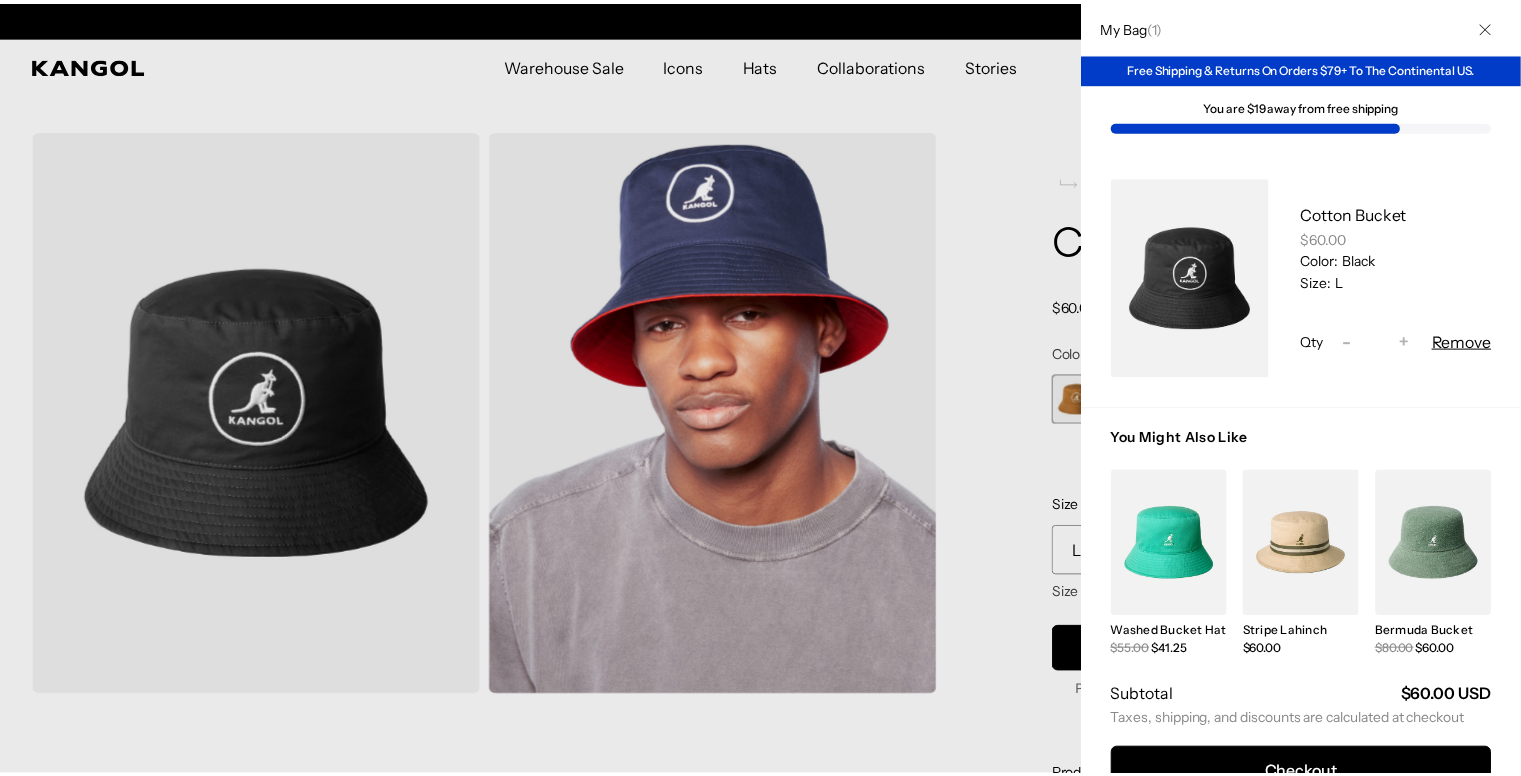 scroll, scrollTop: 0, scrollLeft: 412, axis: horizontal 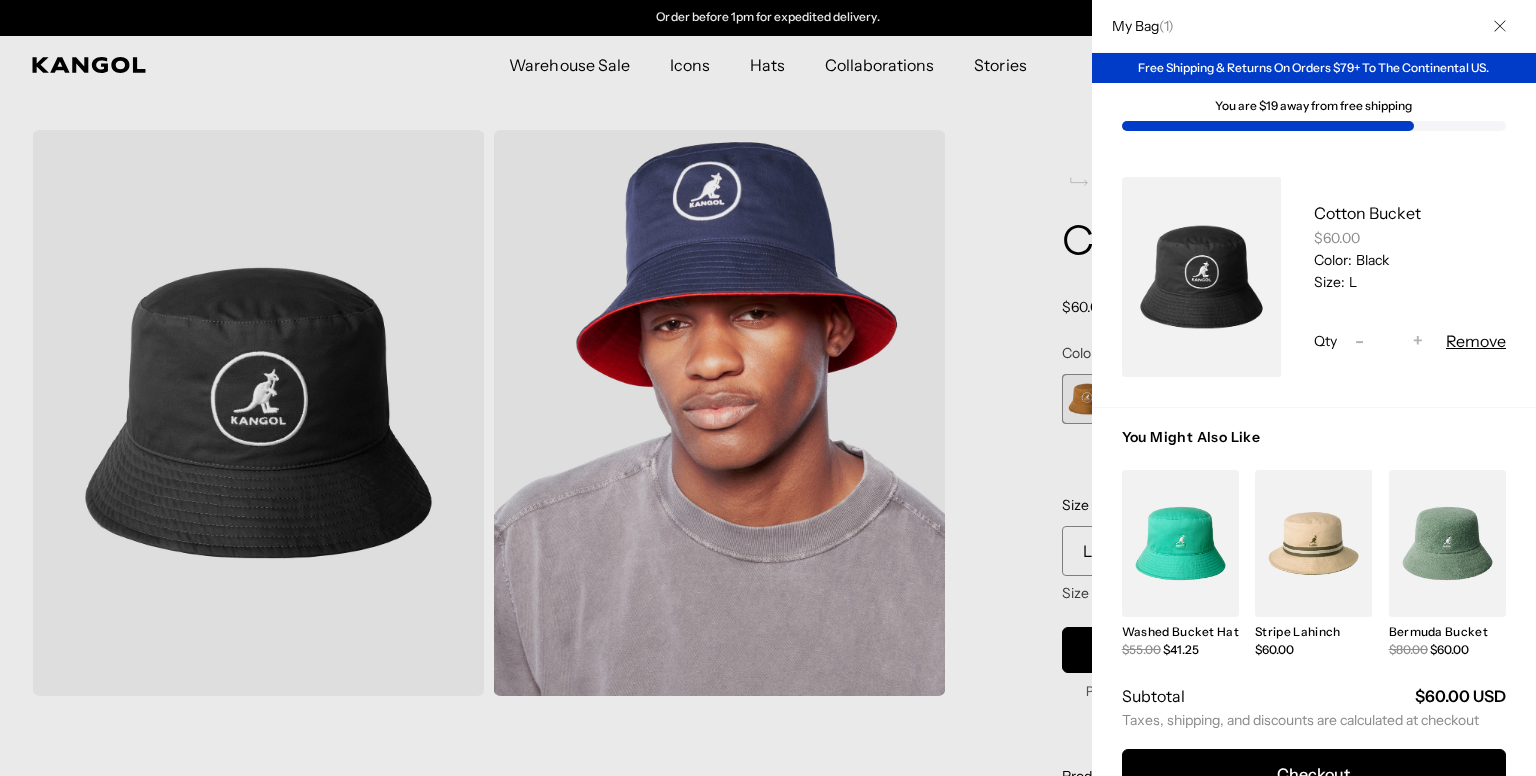 click at bounding box center [768, 388] 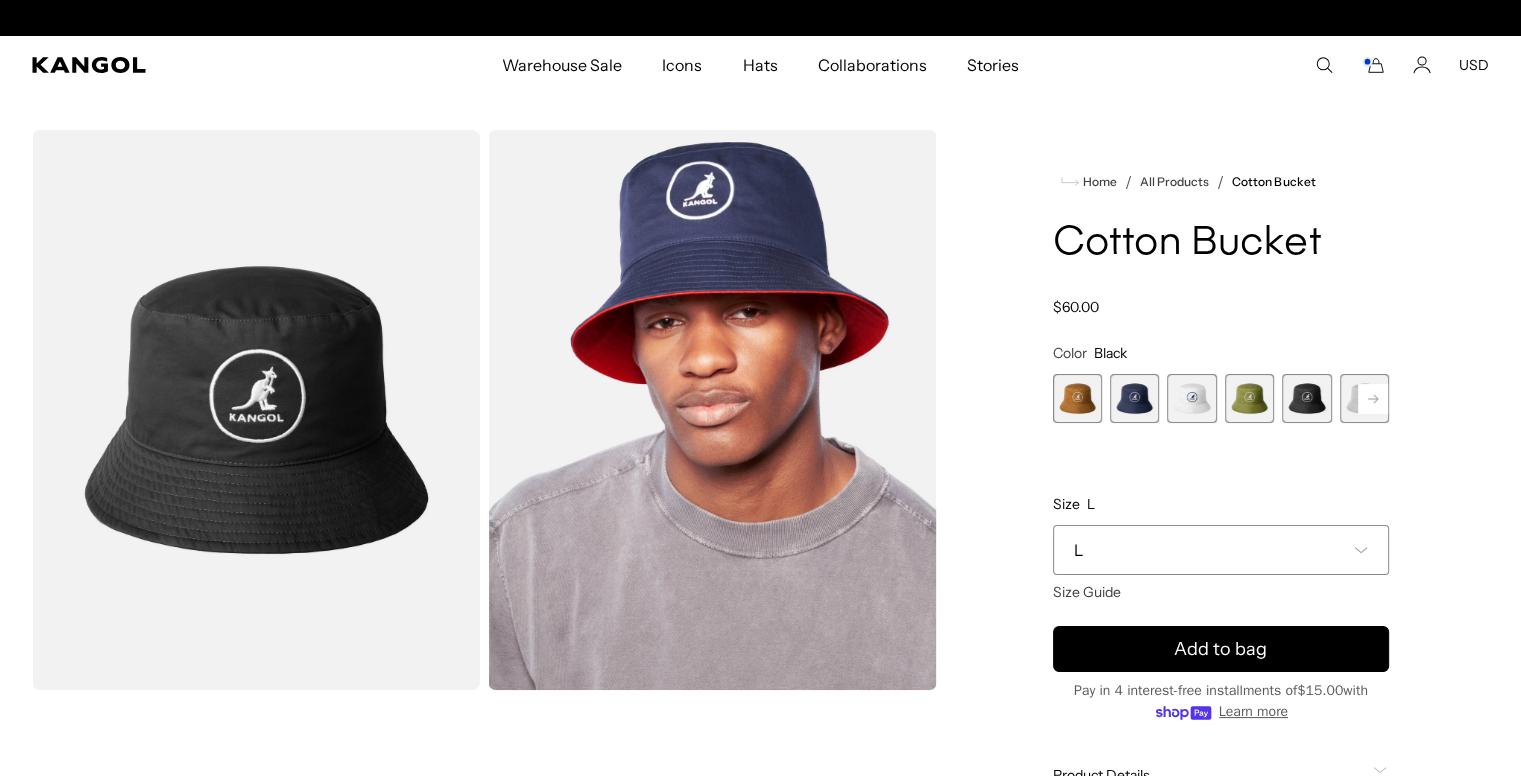 scroll, scrollTop: 0, scrollLeft: 0, axis: both 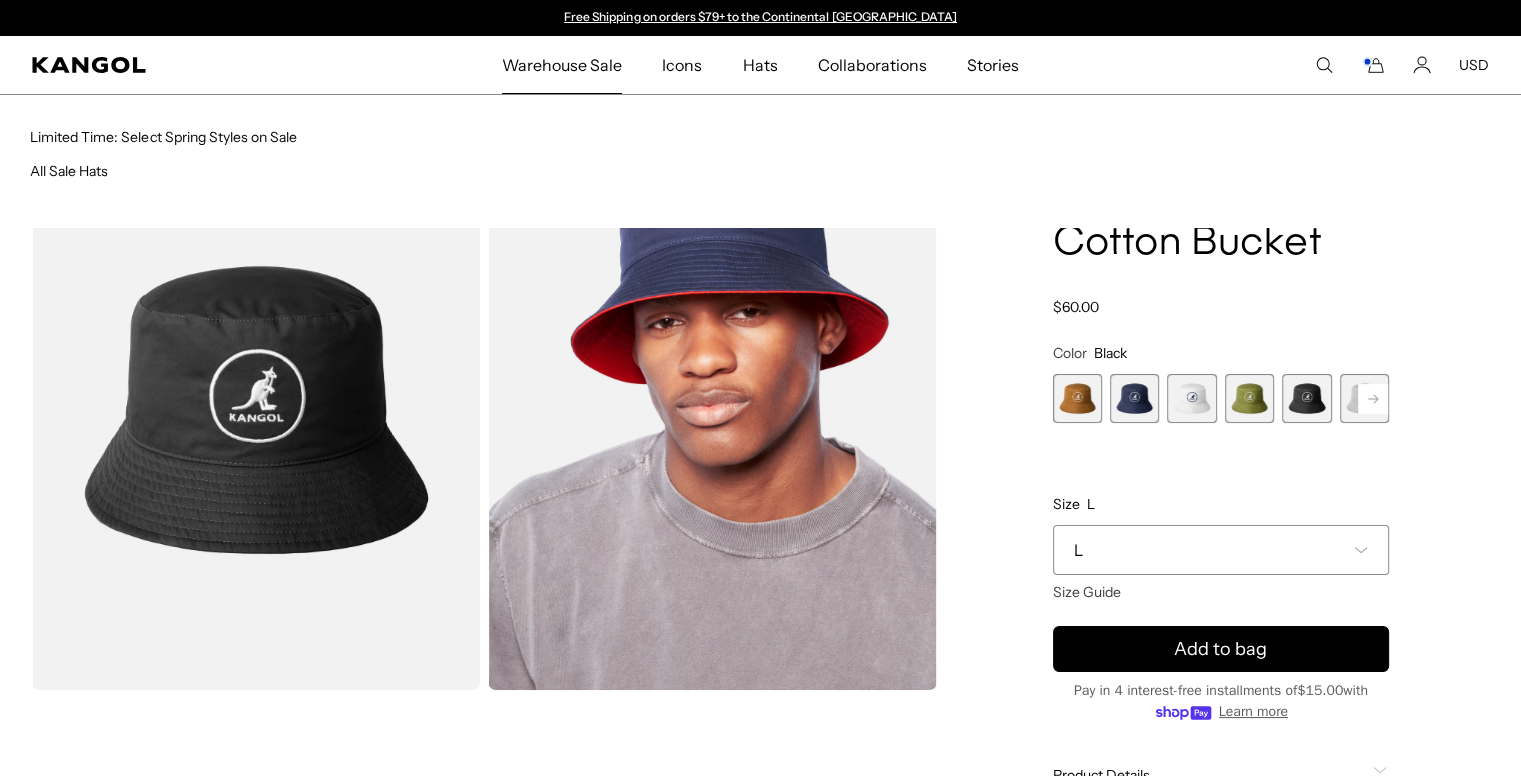 click on "Warehouse Sale" at bounding box center [562, 65] 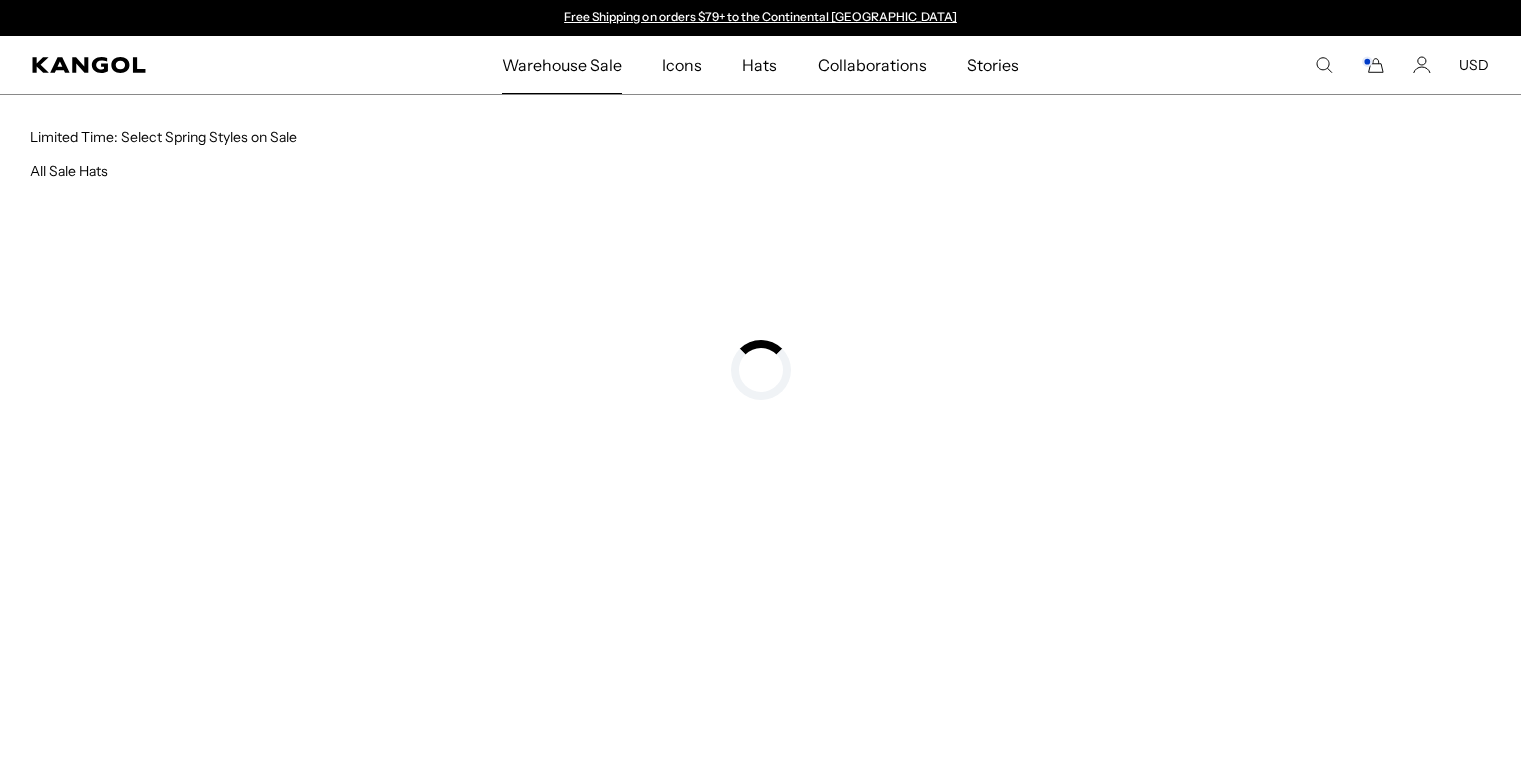 scroll, scrollTop: 0, scrollLeft: 0, axis: both 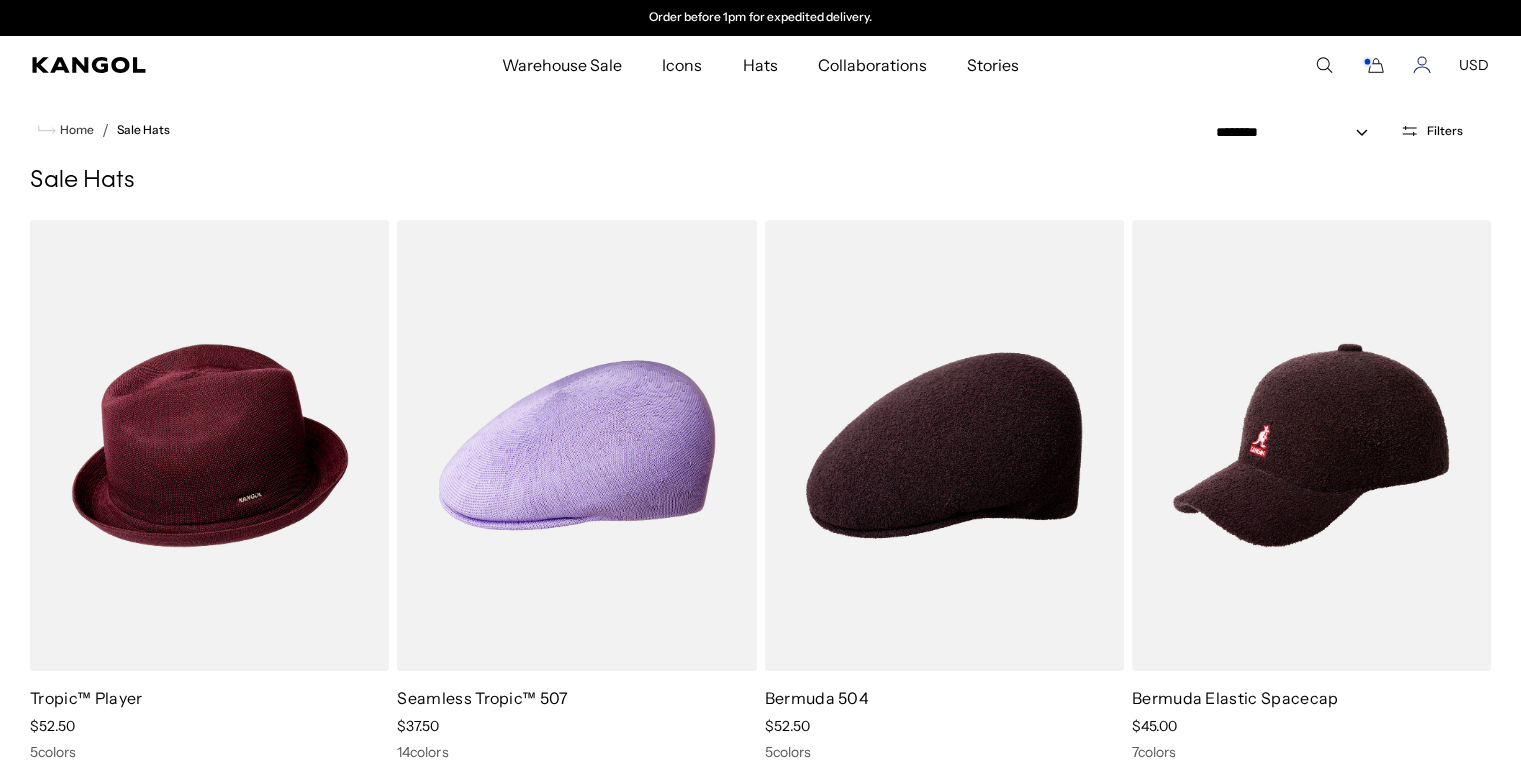 click 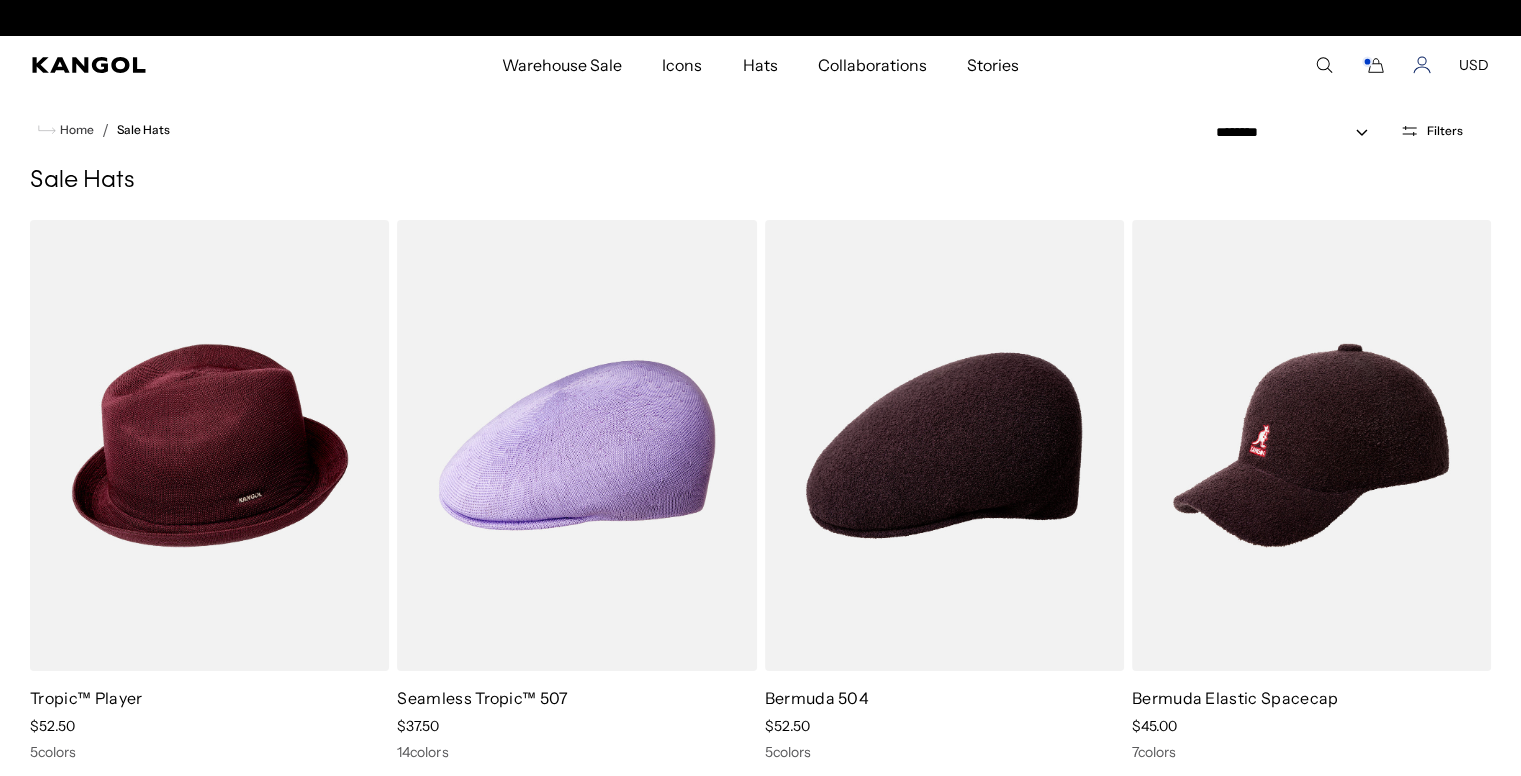 scroll, scrollTop: 0, scrollLeft: 0, axis: both 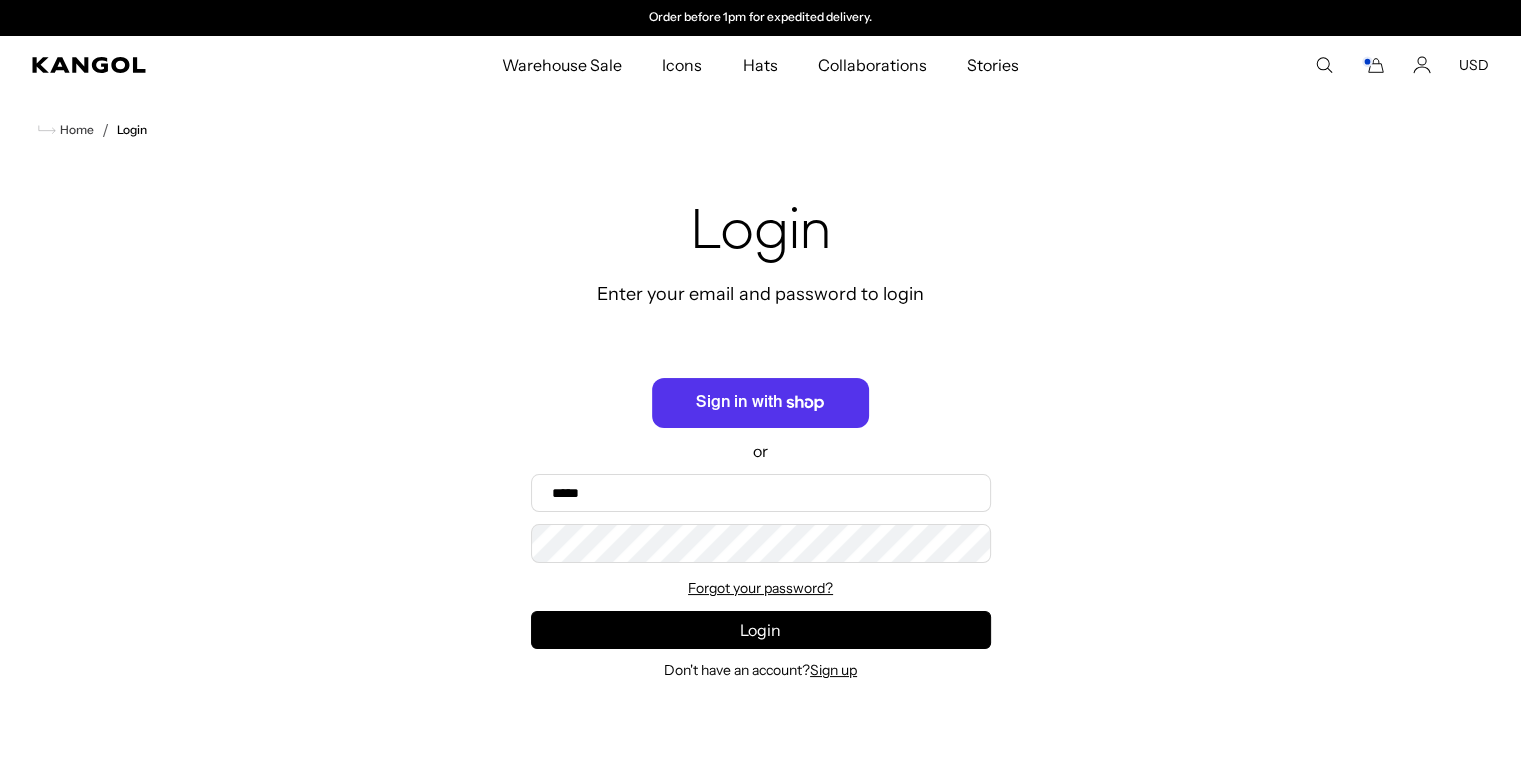 click 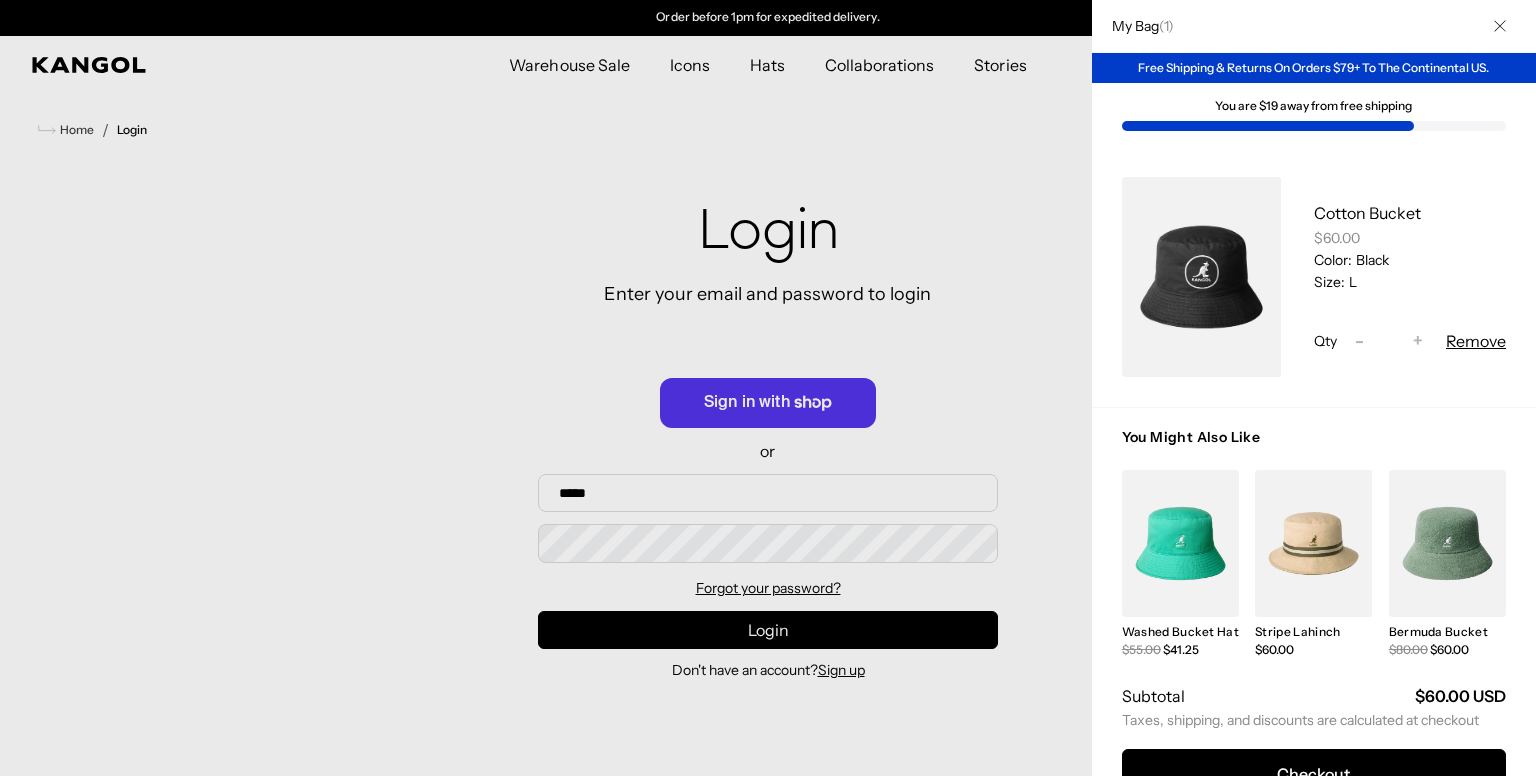 scroll, scrollTop: 0, scrollLeft: 0, axis: both 